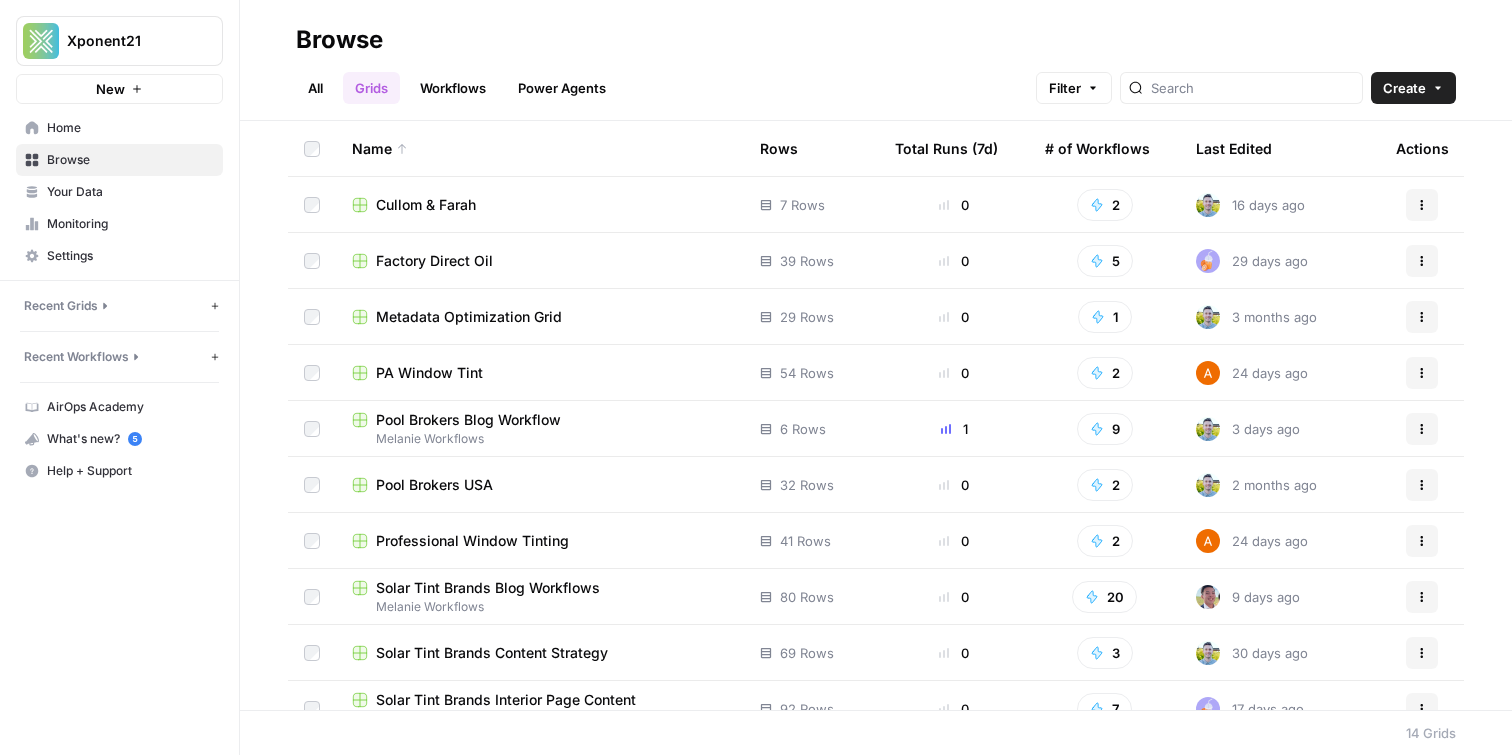 scroll, scrollTop: 0, scrollLeft: 0, axis: both 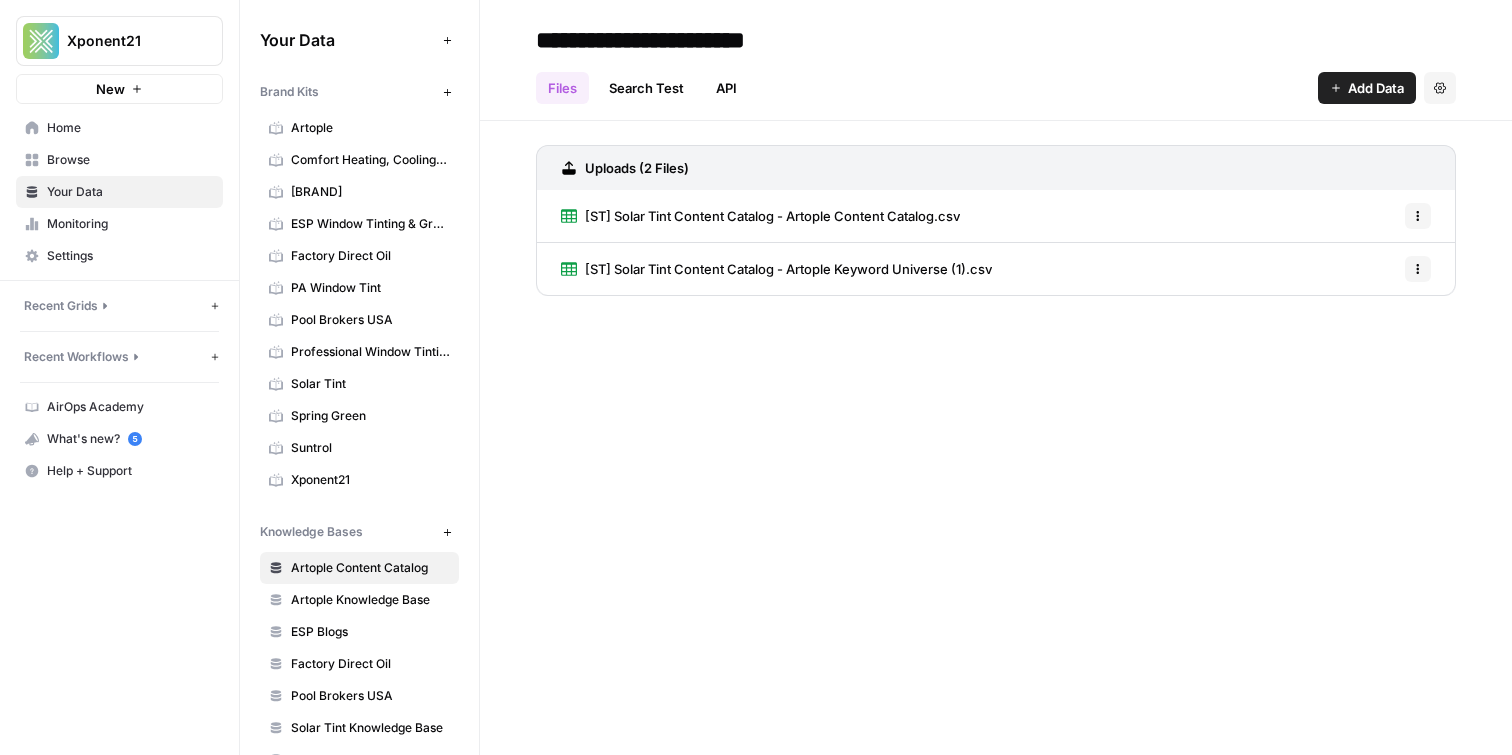 click on "Monitoring" at bounding box center [130, 224] 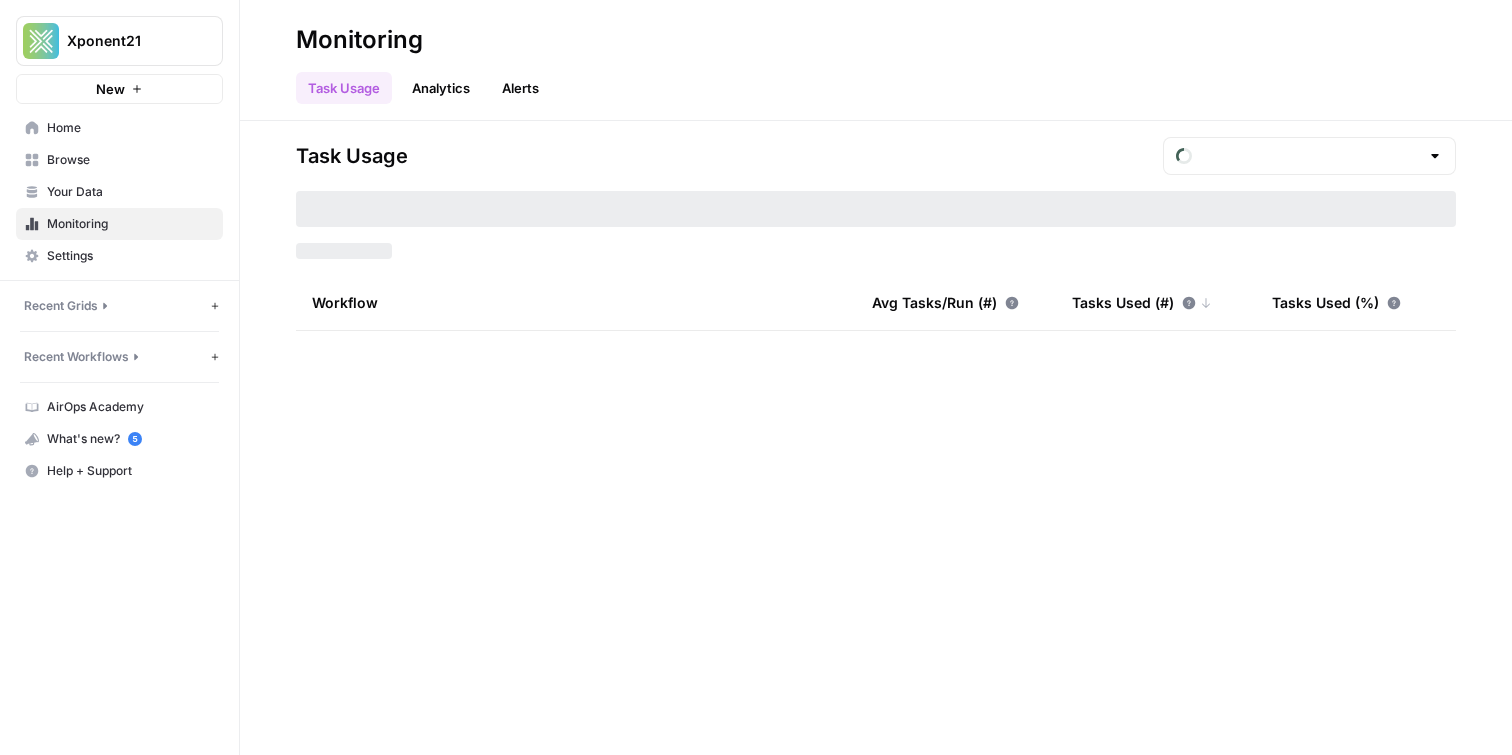 type on "July Tasks" 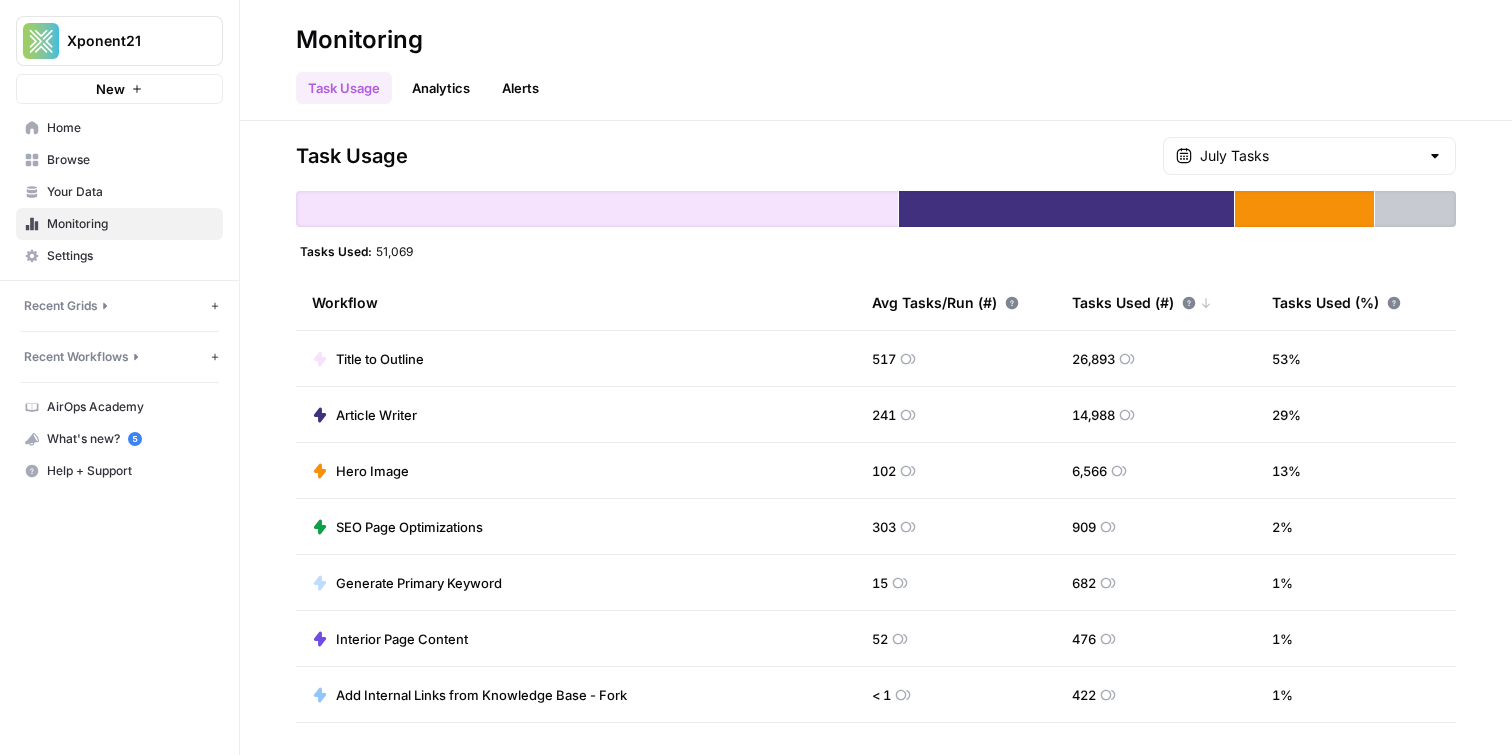 click on "Browse" at bounding box center [119, 160] 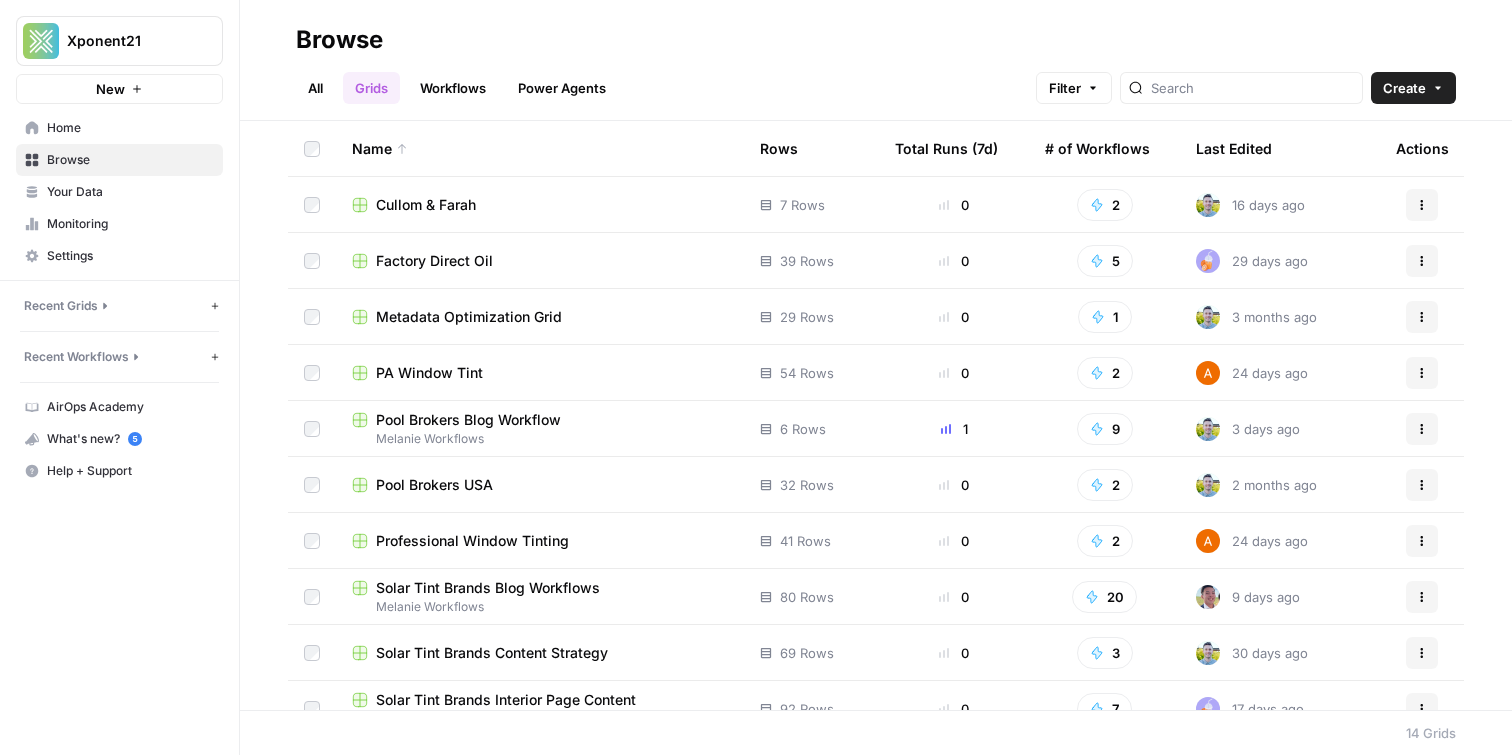 click on "Grids" at bounding box center [371, 88] 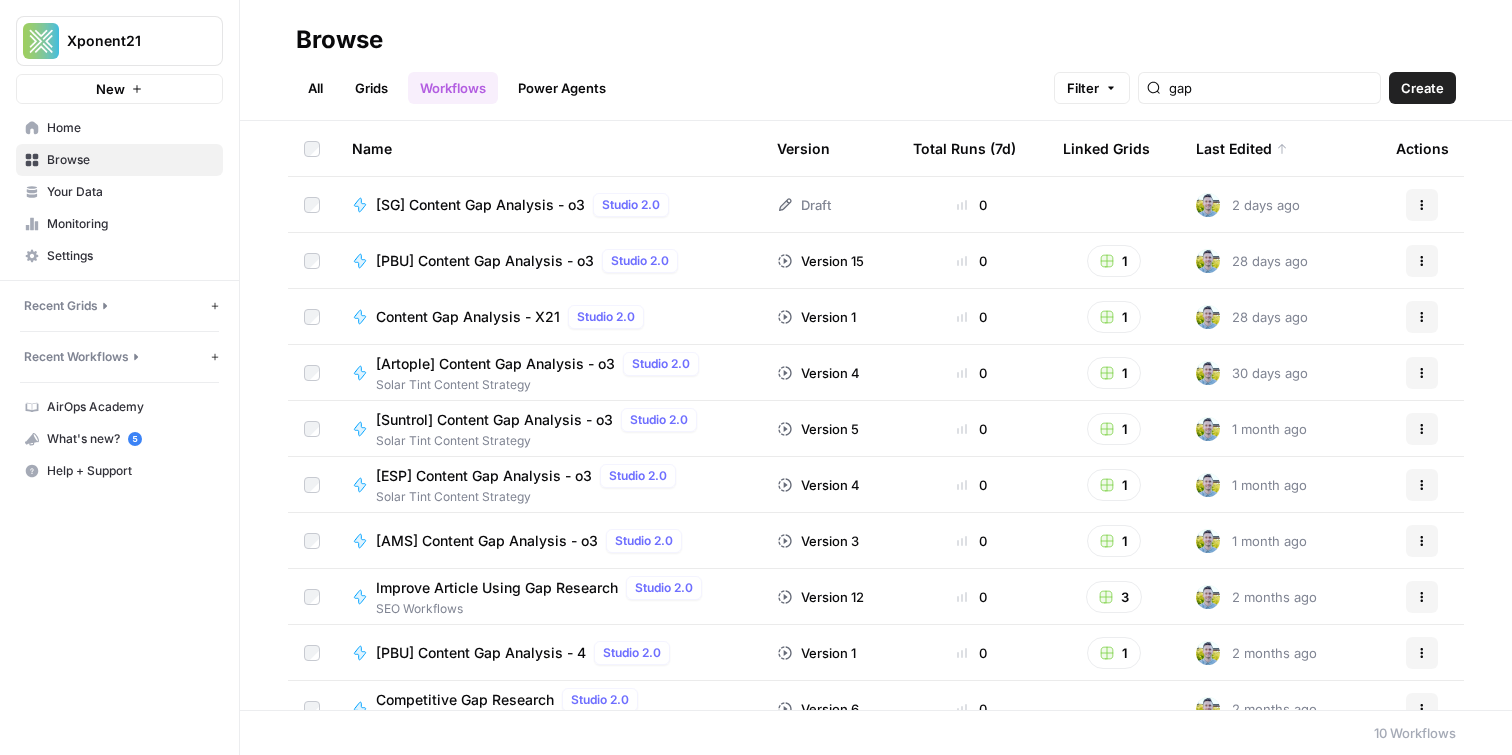 click on "Your Data" at bounding box center [130, 192] 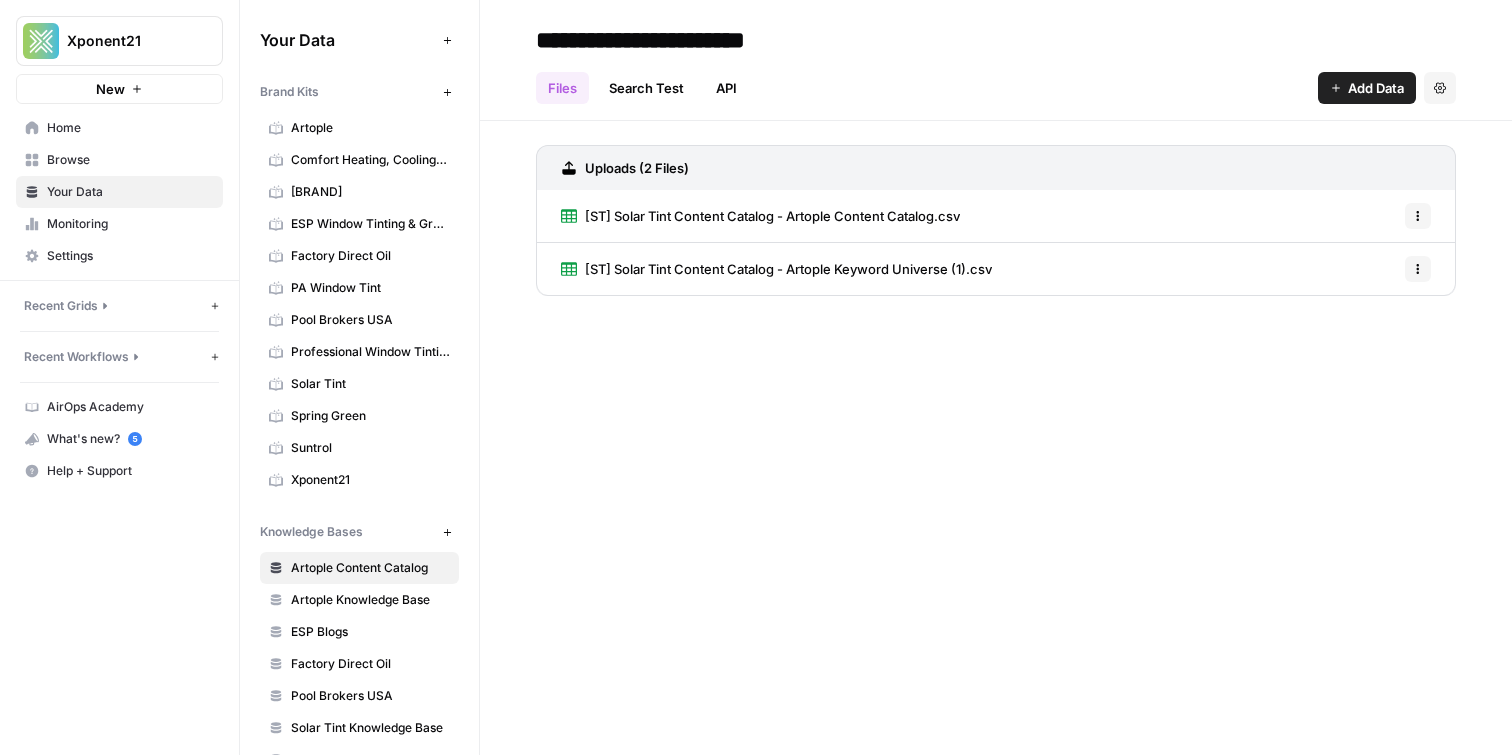 click on "Browse" at bounding box center (130, 160) 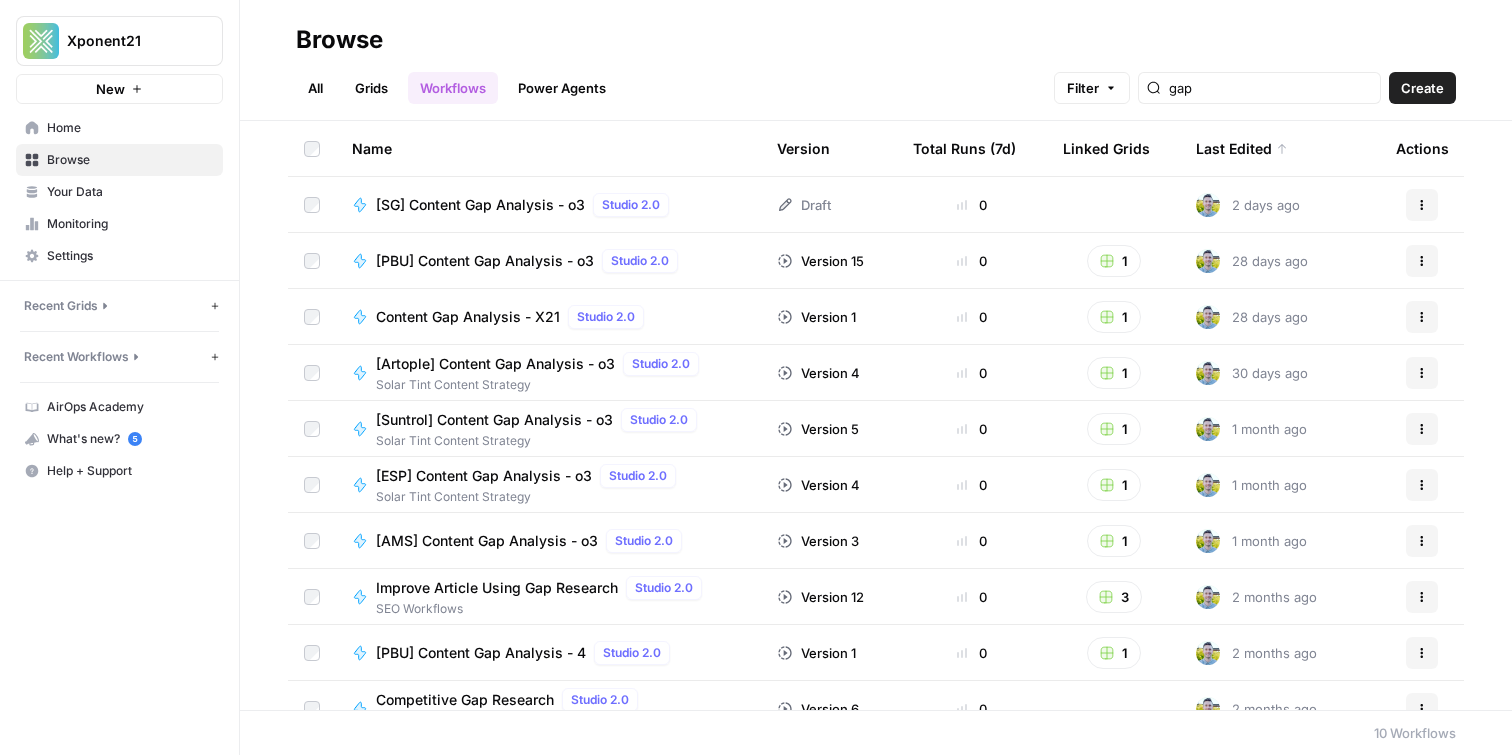 click on "Grids" at bounding box center [371, 88] 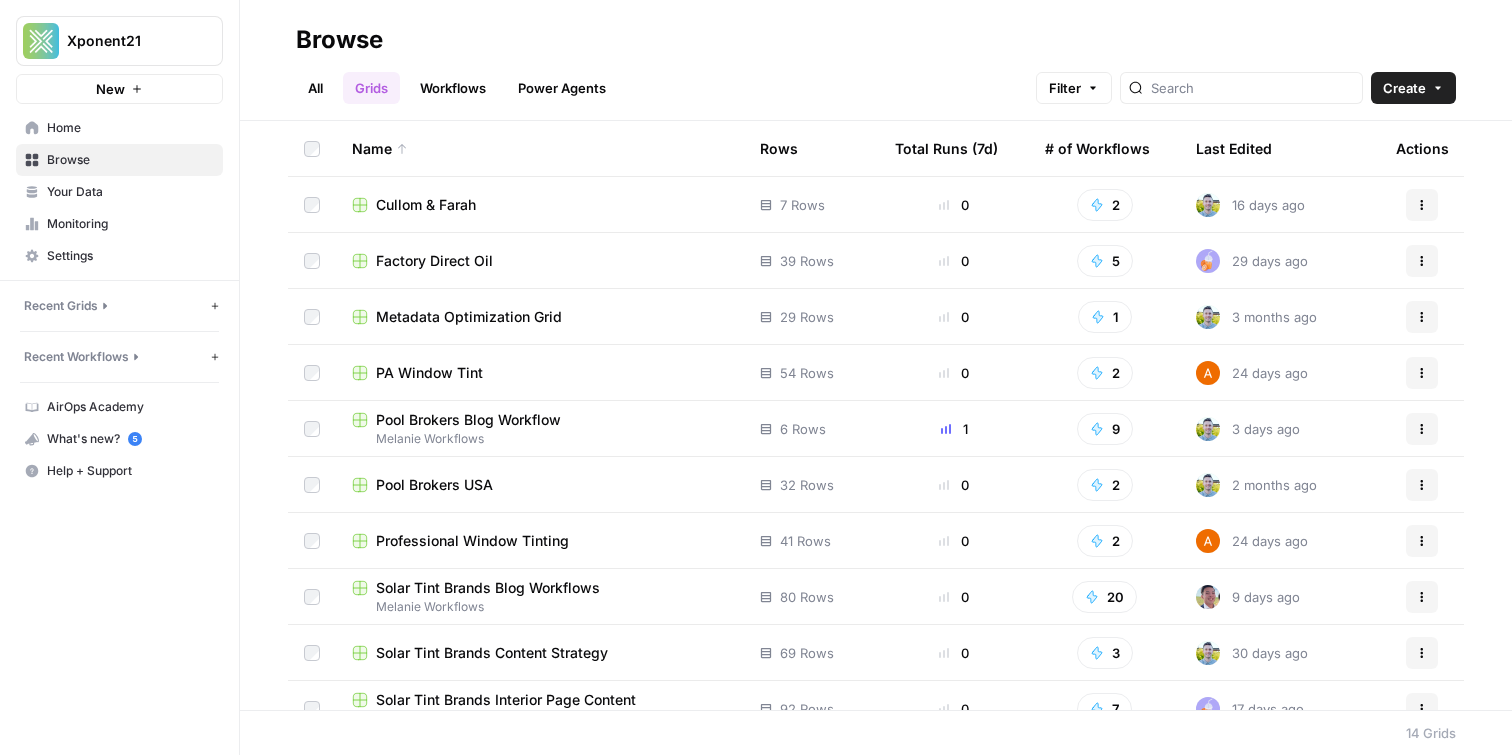click on "Pool Brokers Blog Workflow" at bounding box center (468, 420) 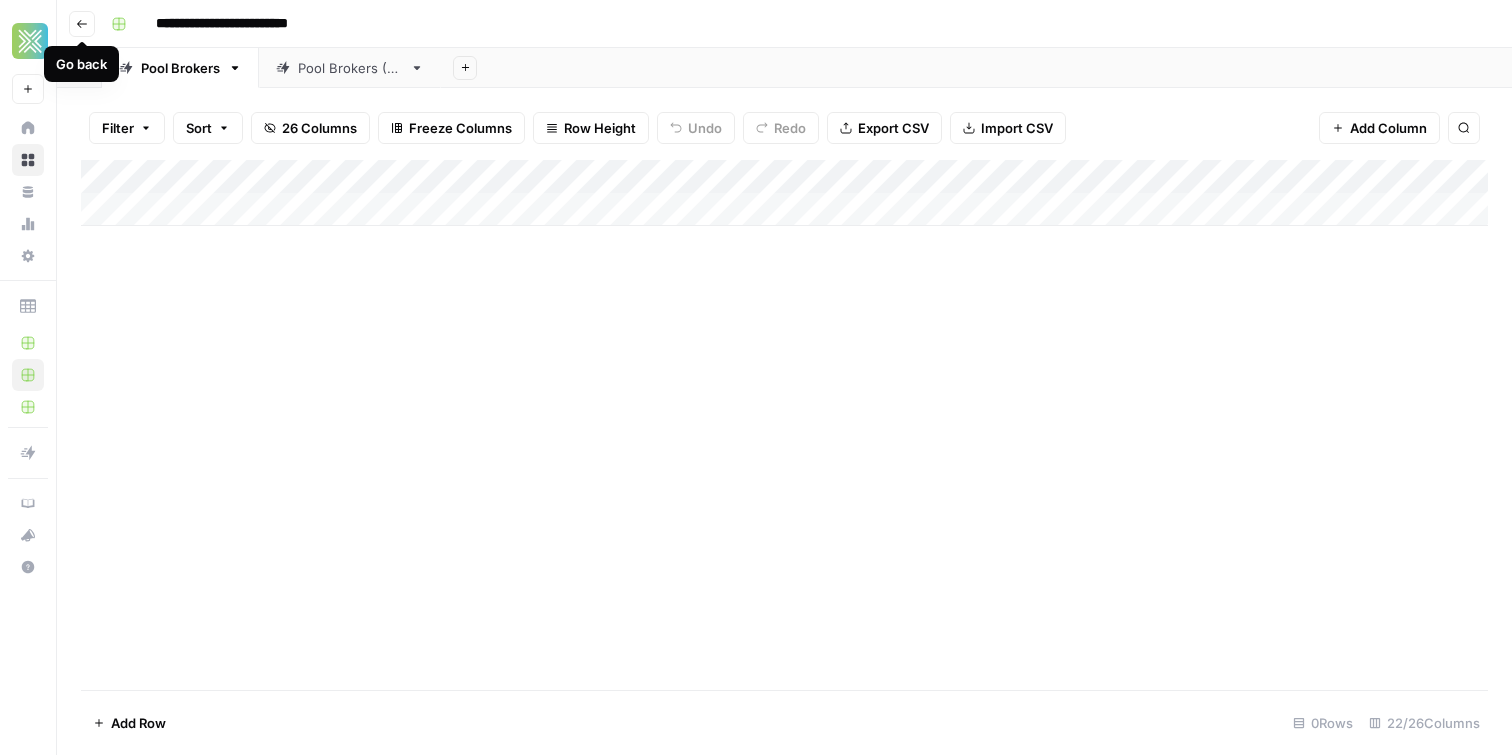 click on "[BRAND] (Clean)" at bounding box center [350, 68] 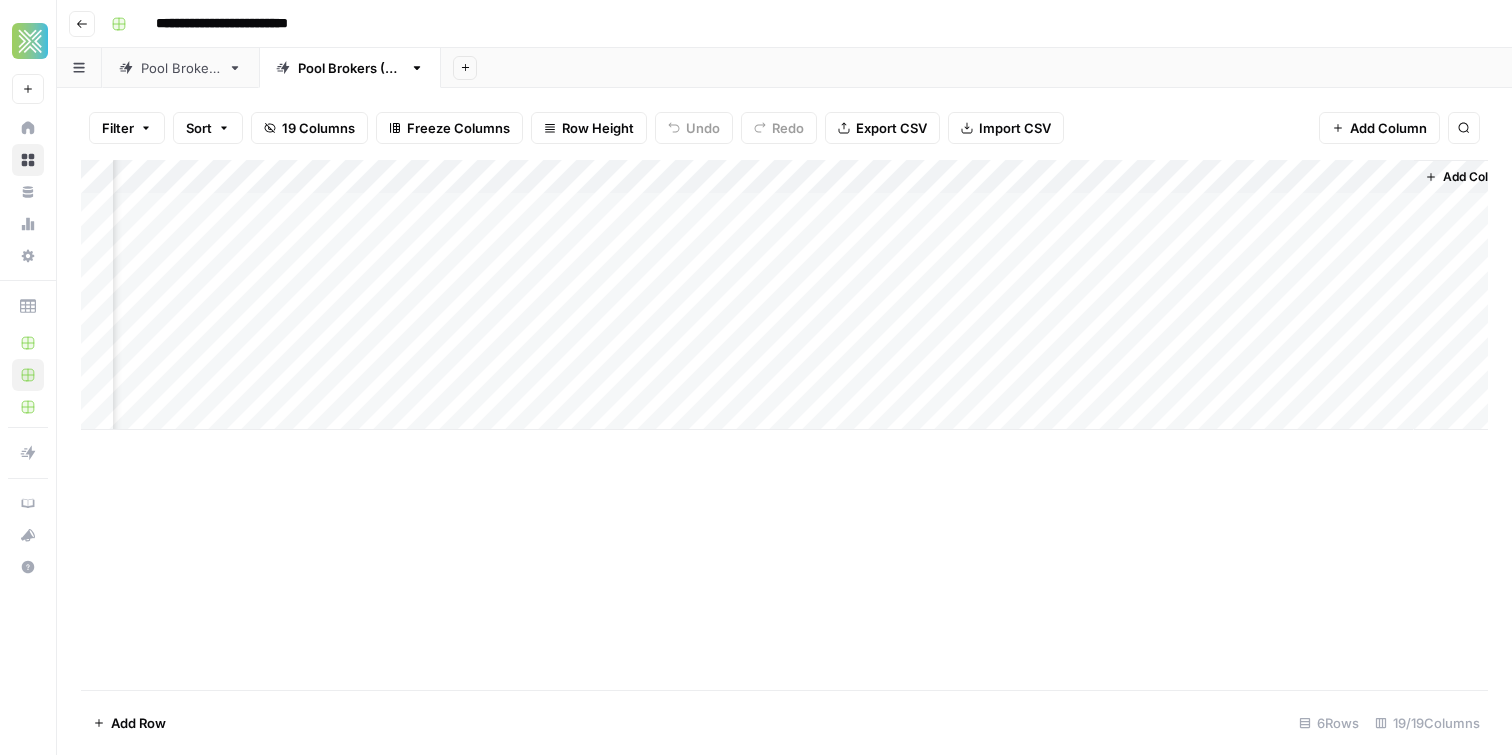 scroll, scrollTop: 0, scrollLeft: 2551, axis: horizontal 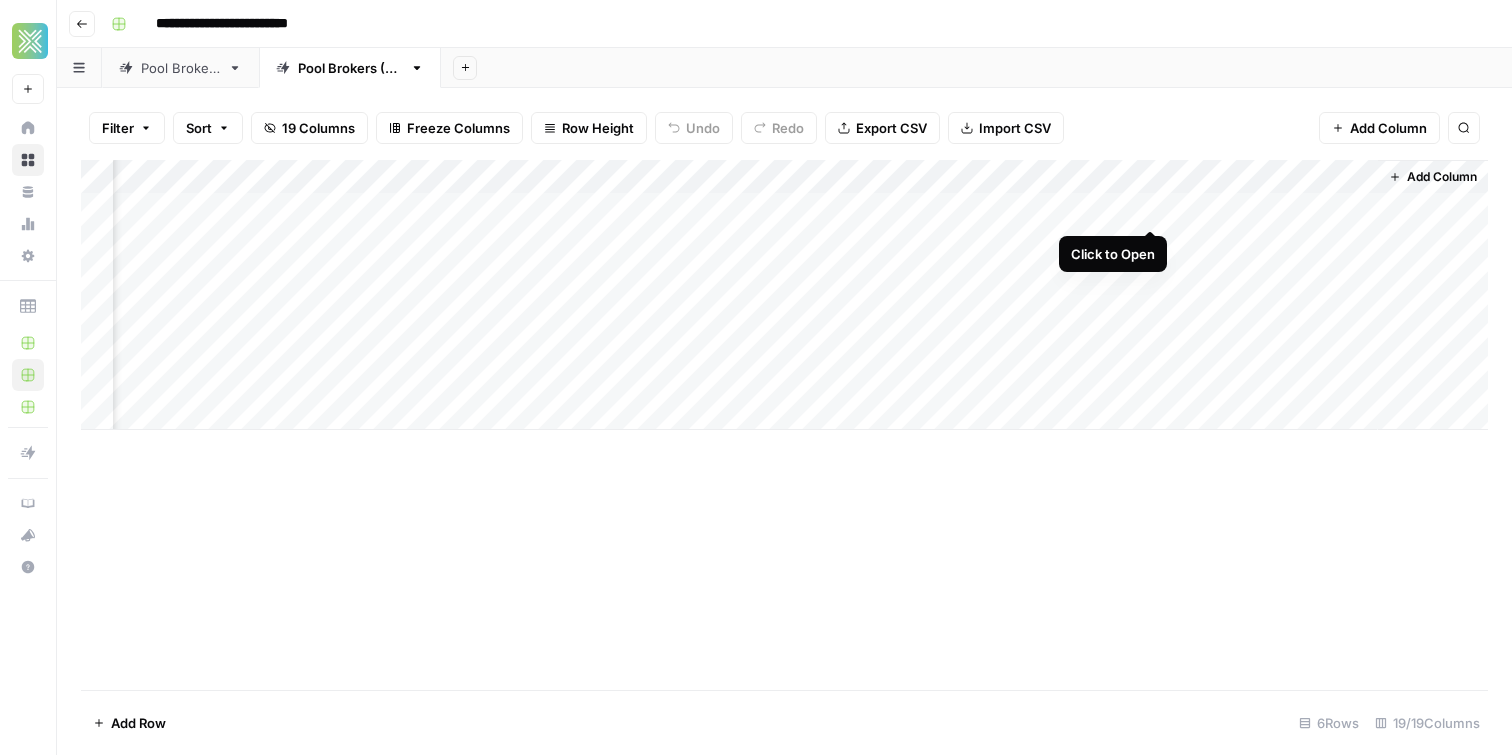 click on "Add Column" at bounding box center [784, 295] 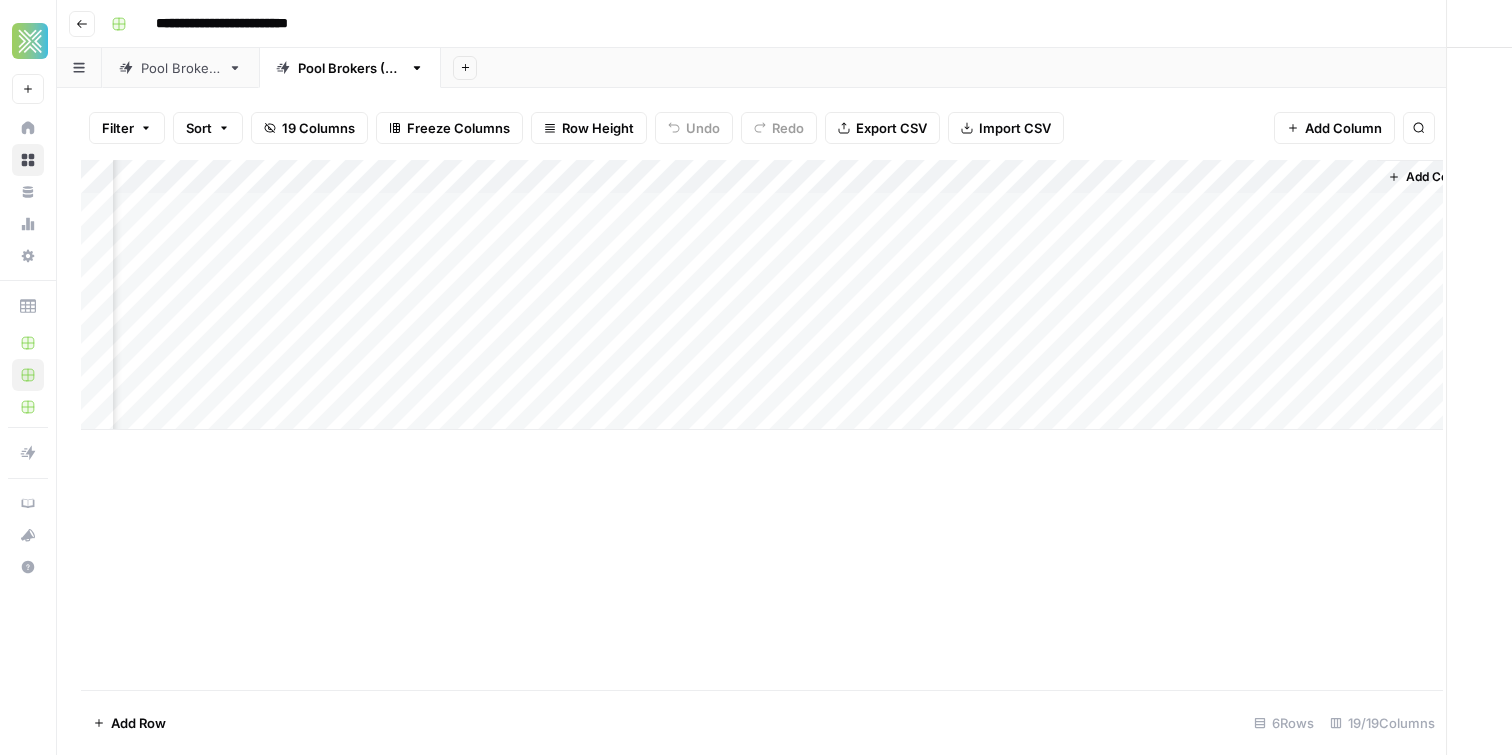 scroll, scrollTop: 0, scrollLeft: 2535, axis: horizontal 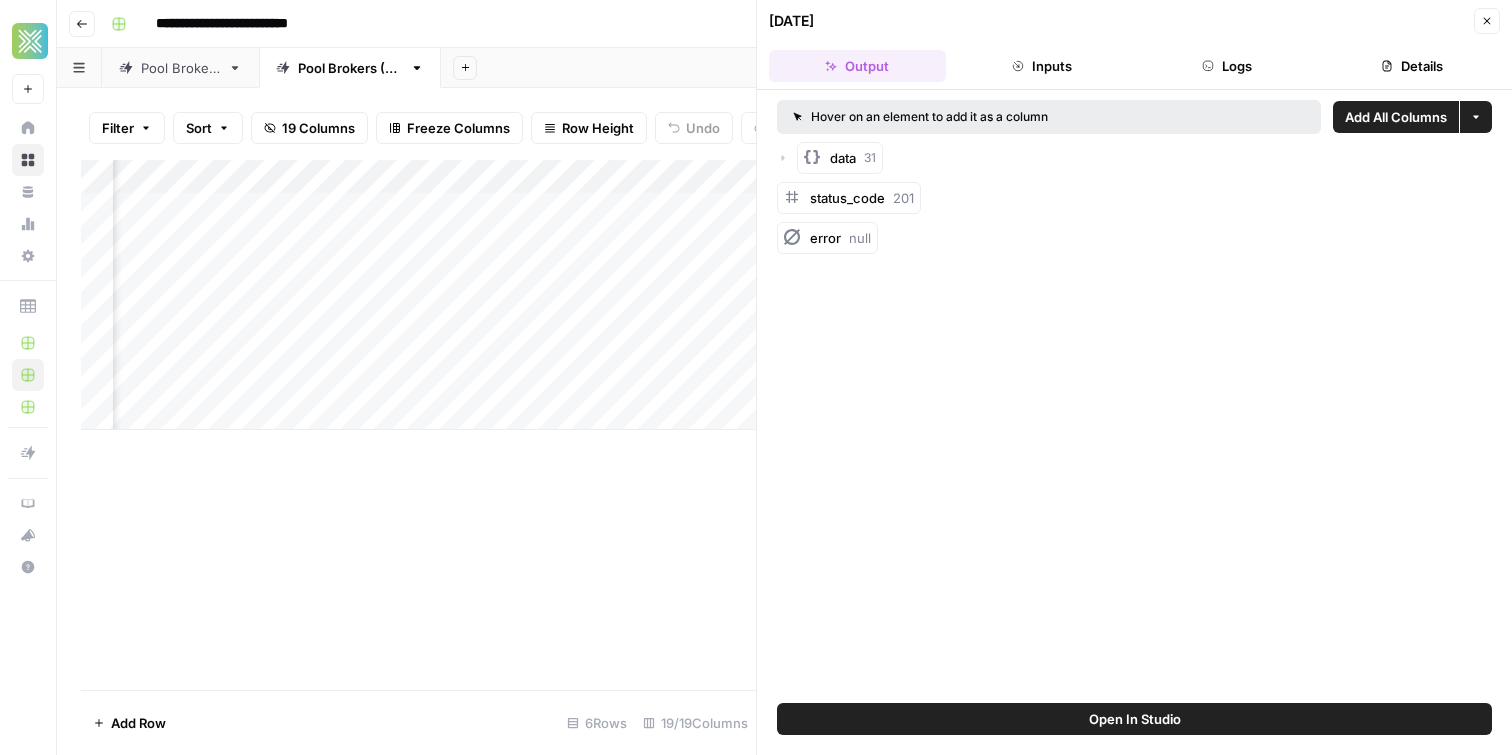 click on "Inputs" at bounding box center (1042, 66) 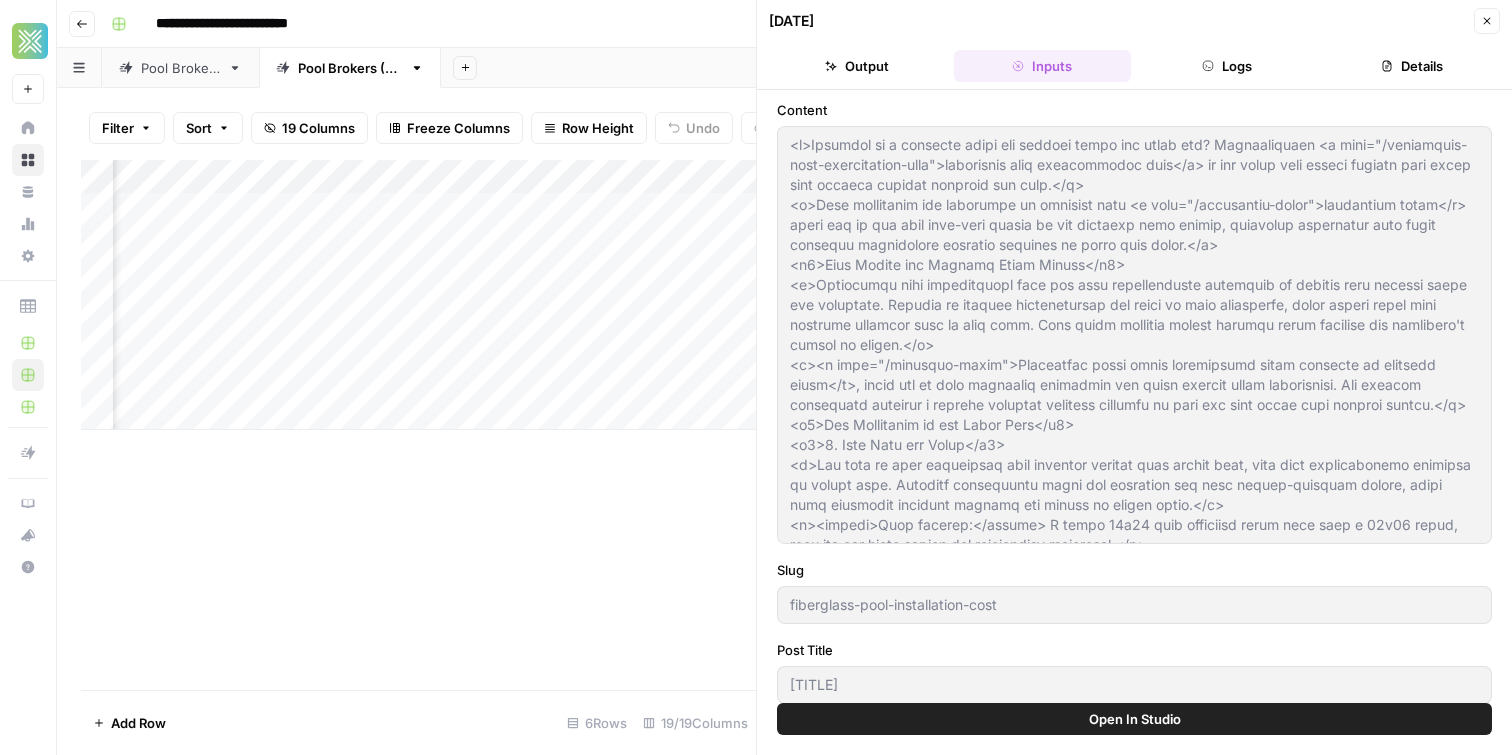 click on "Logs" at bounding box center (1227, 66) 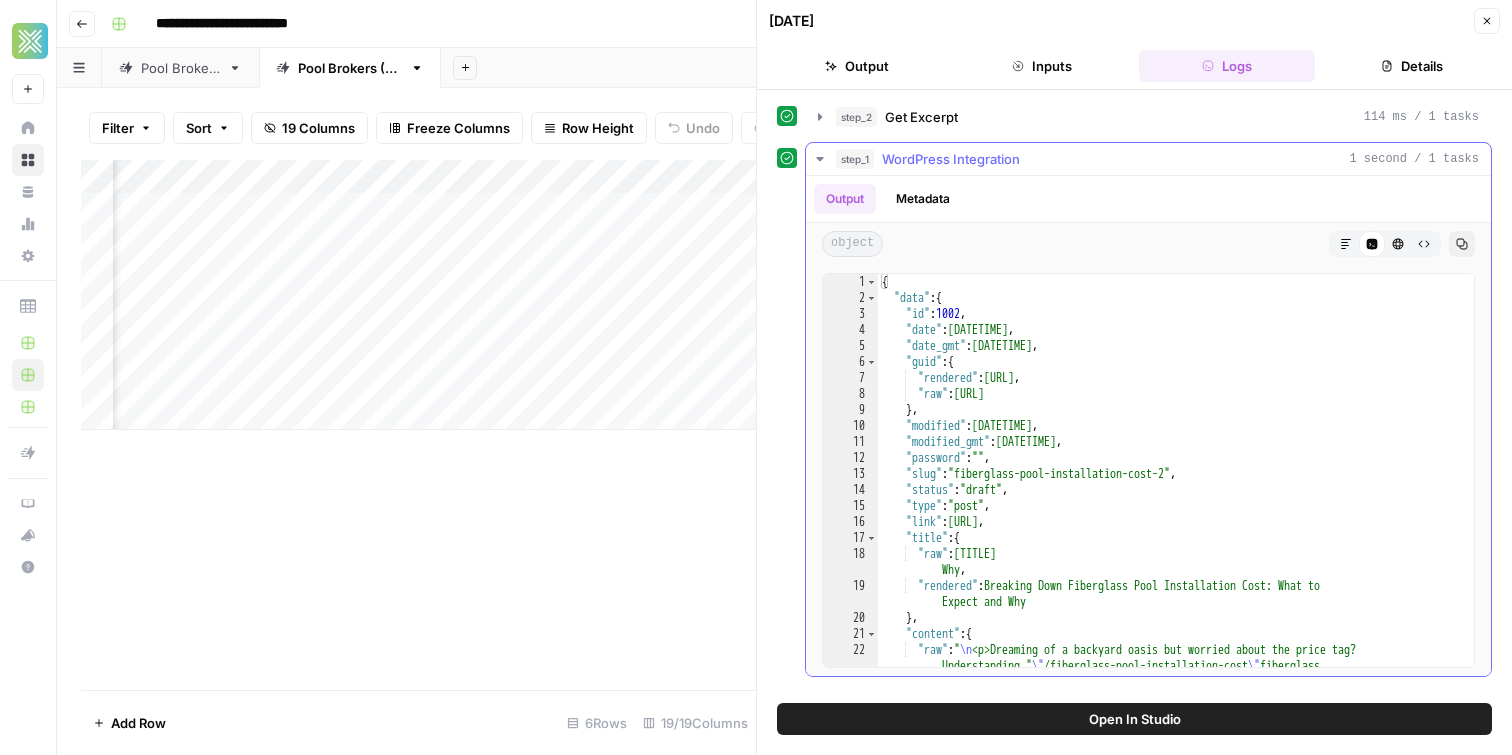 click 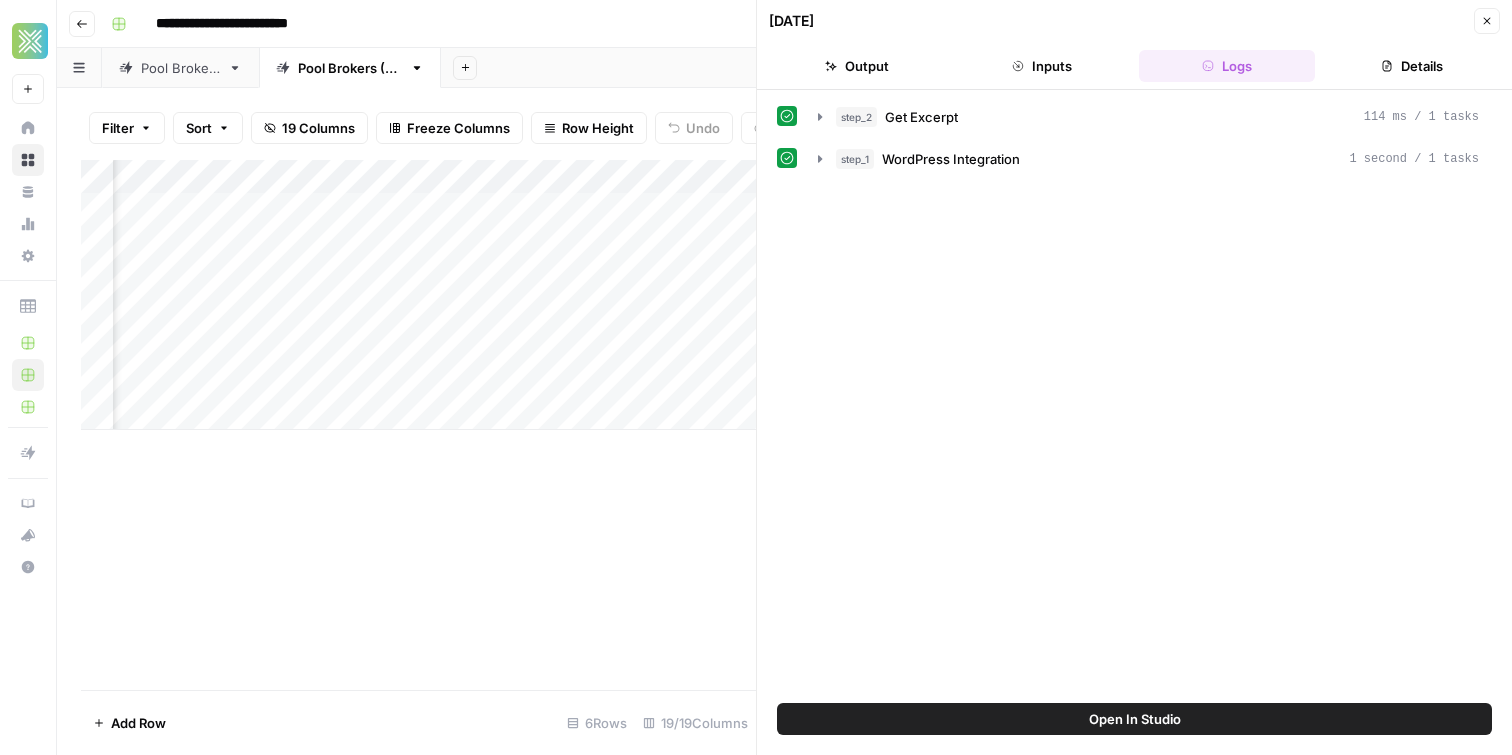 click on "Details" at bounding box center (1411, 66) 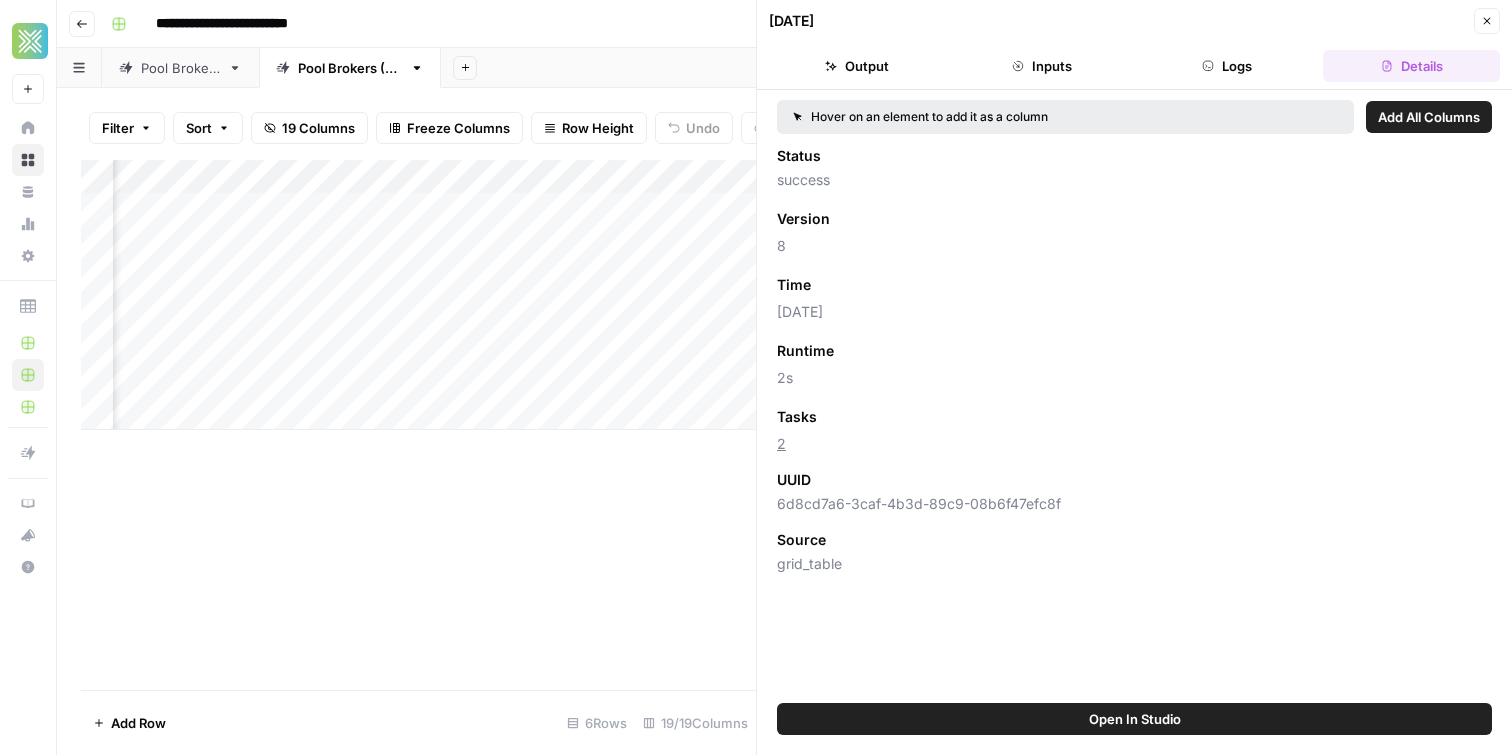 click on "Close" at bounding box center (1487, 21) 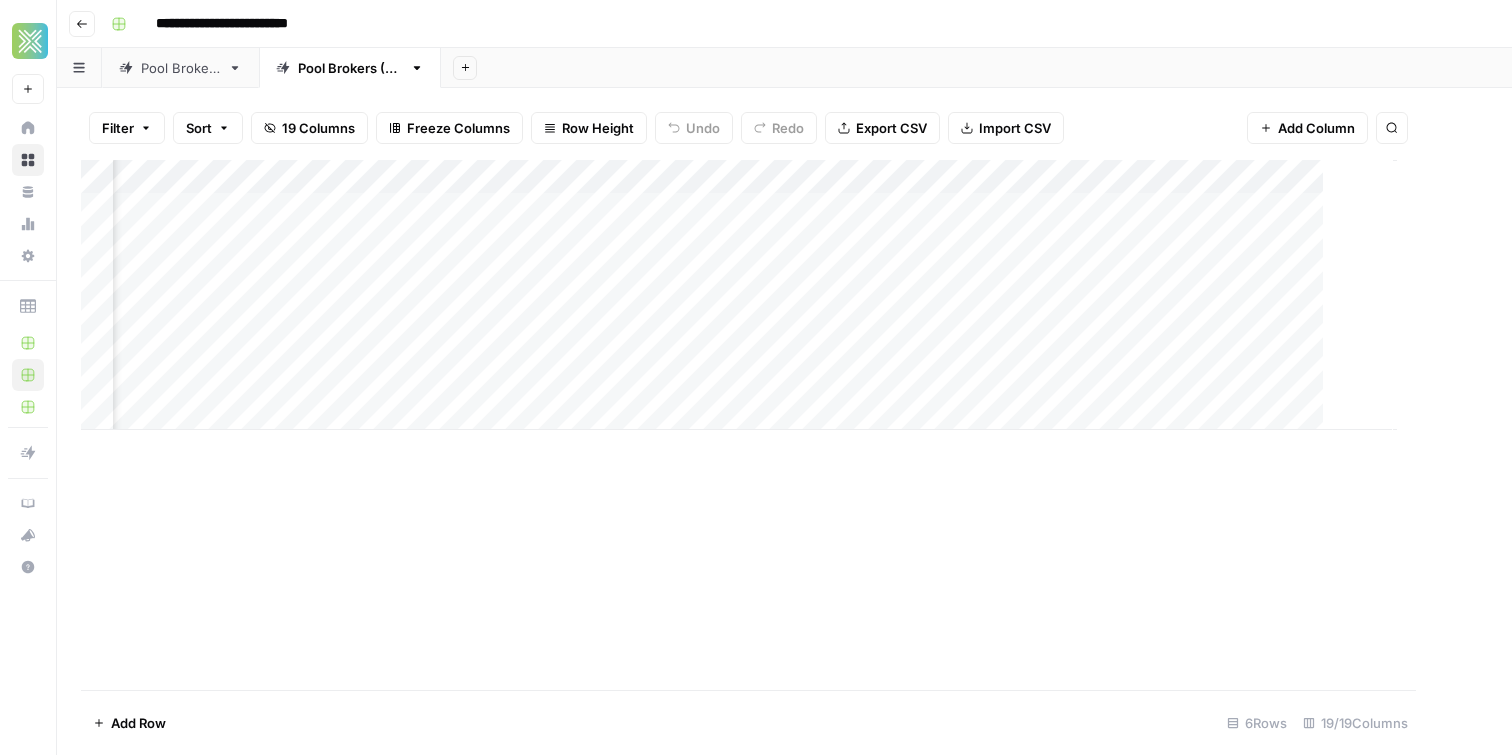scroll, scrollTop: 0, scrollLeft: 2527, axis: horizontal 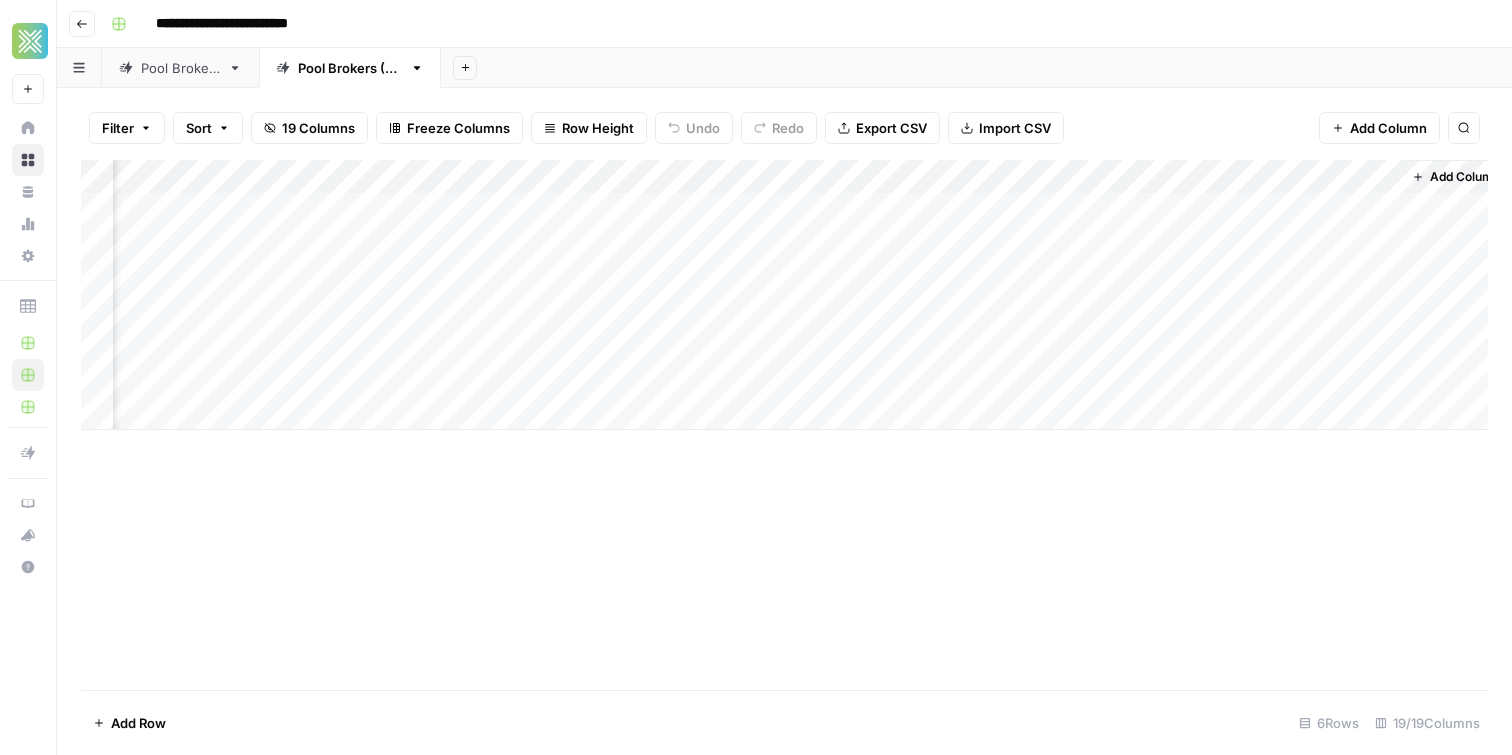 click on "Go back" at bounding box center [82, 24] 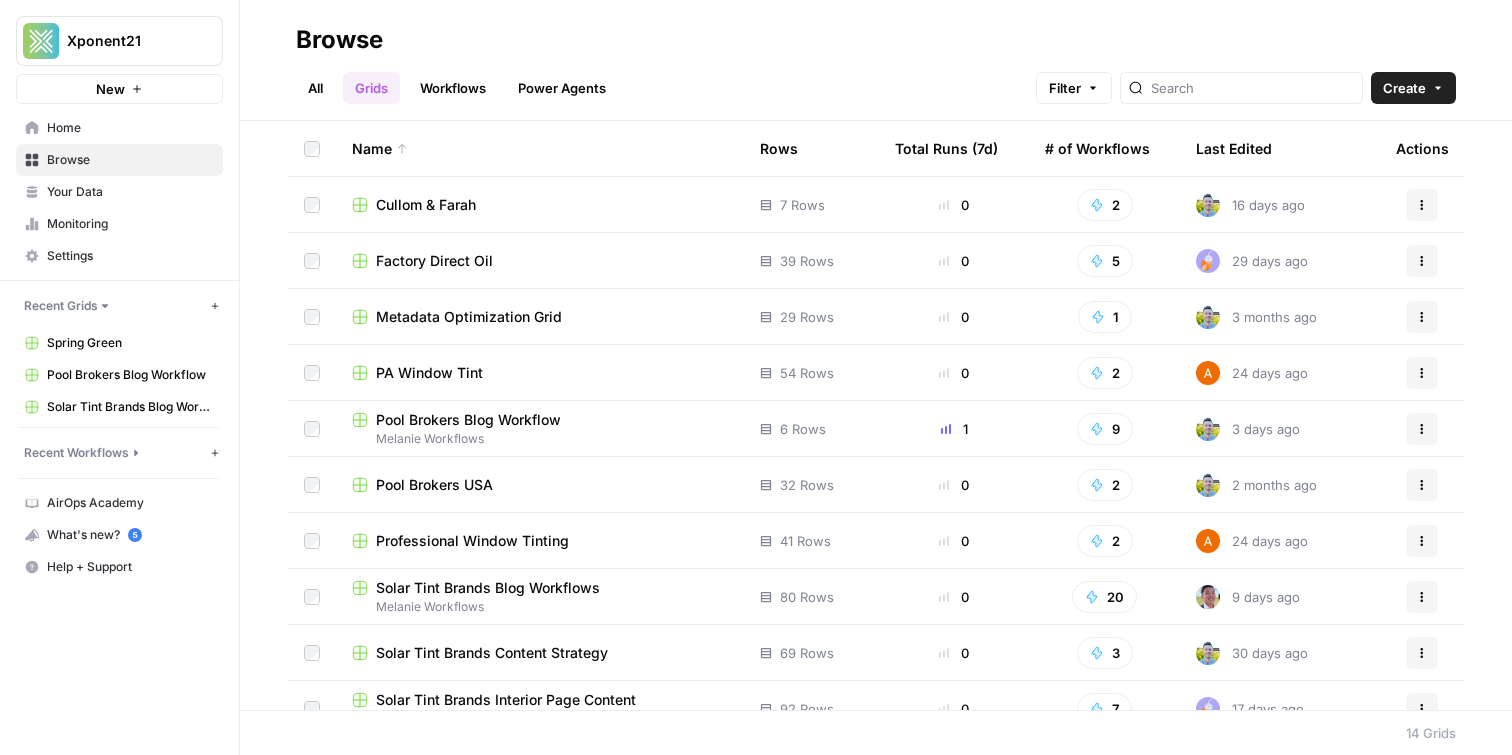 click on "Monitoring" at bounding box center (130, 224) 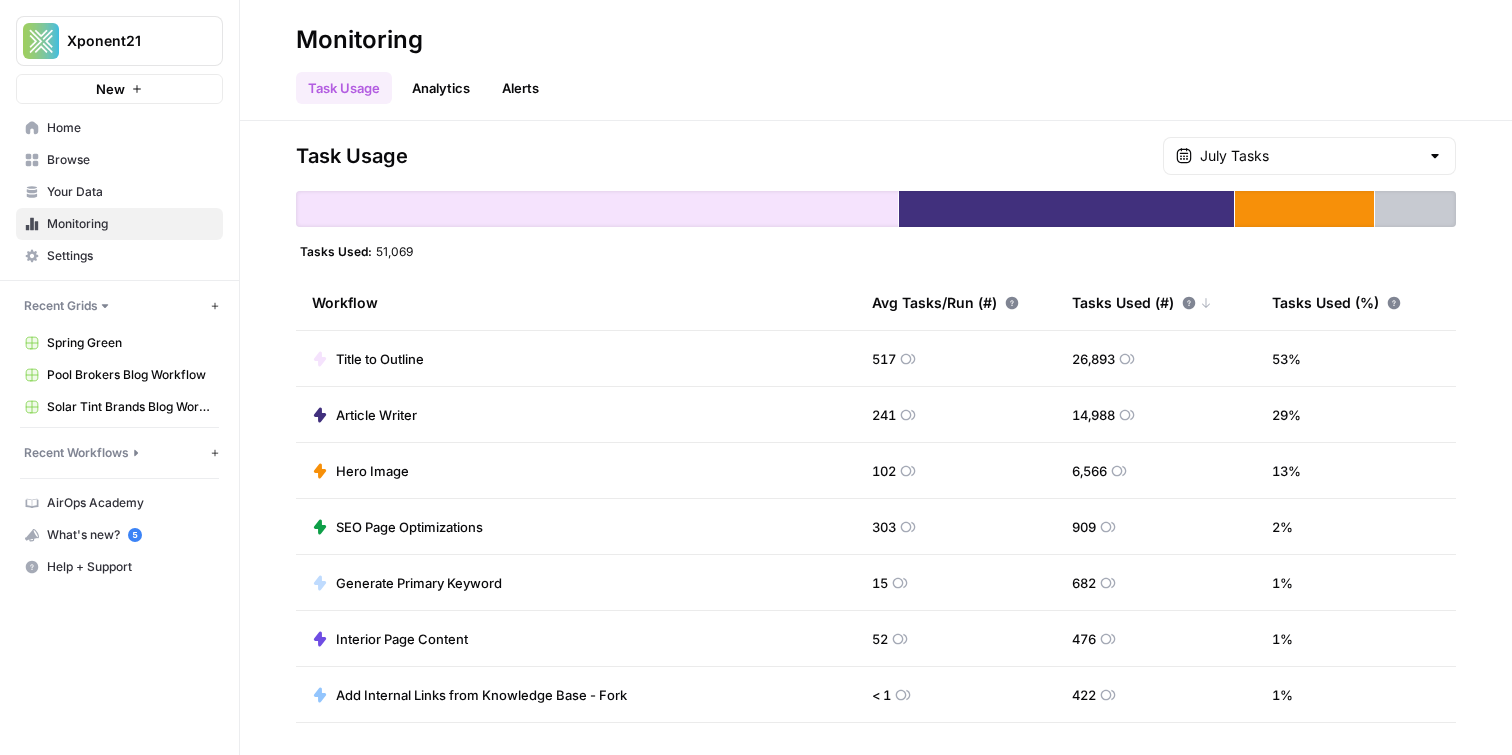 click on "Analytics" at bounding box center (441, 88) 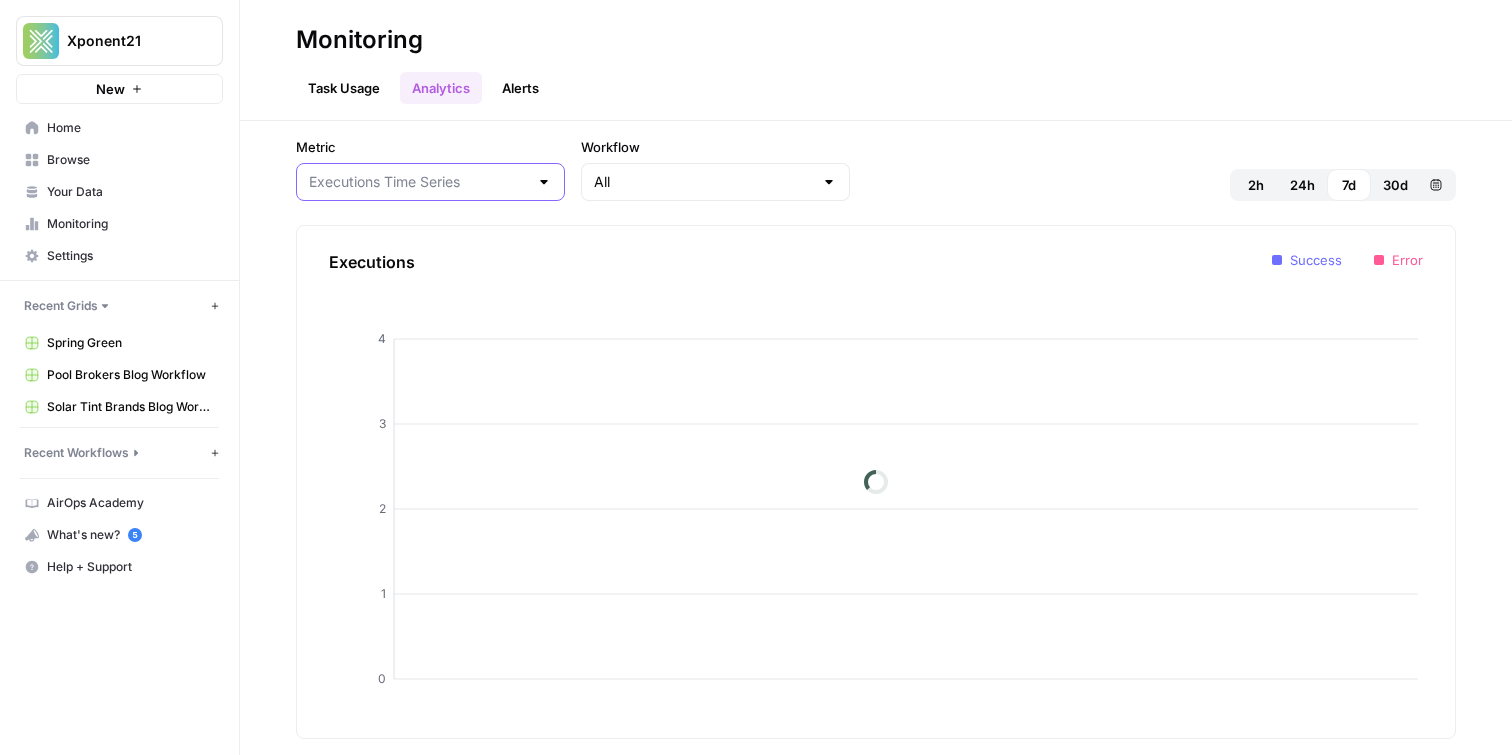 click on "Metric" at bounding box center [418, 182] 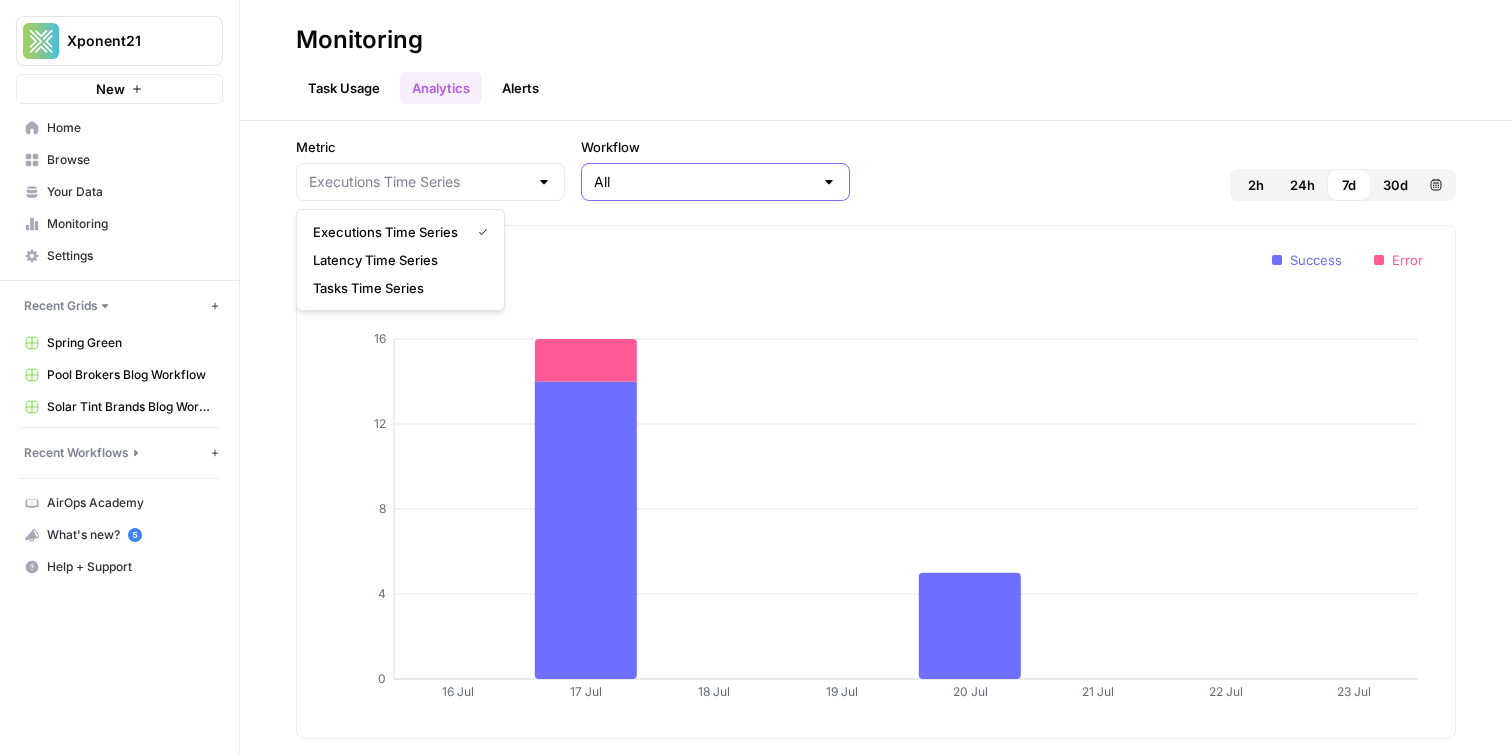 type on "Executions Time Series" 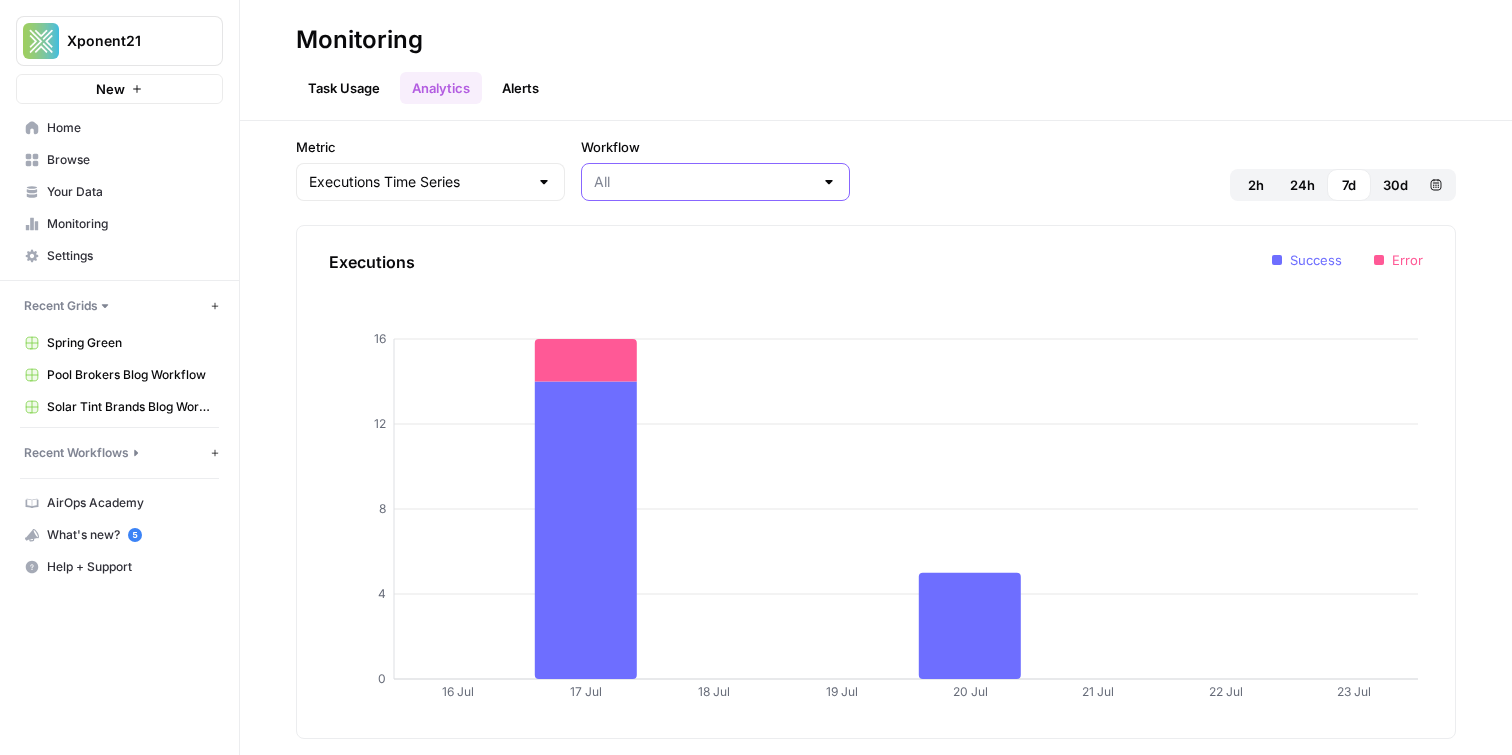click on "Workflow" at bounding box center [703, 182] 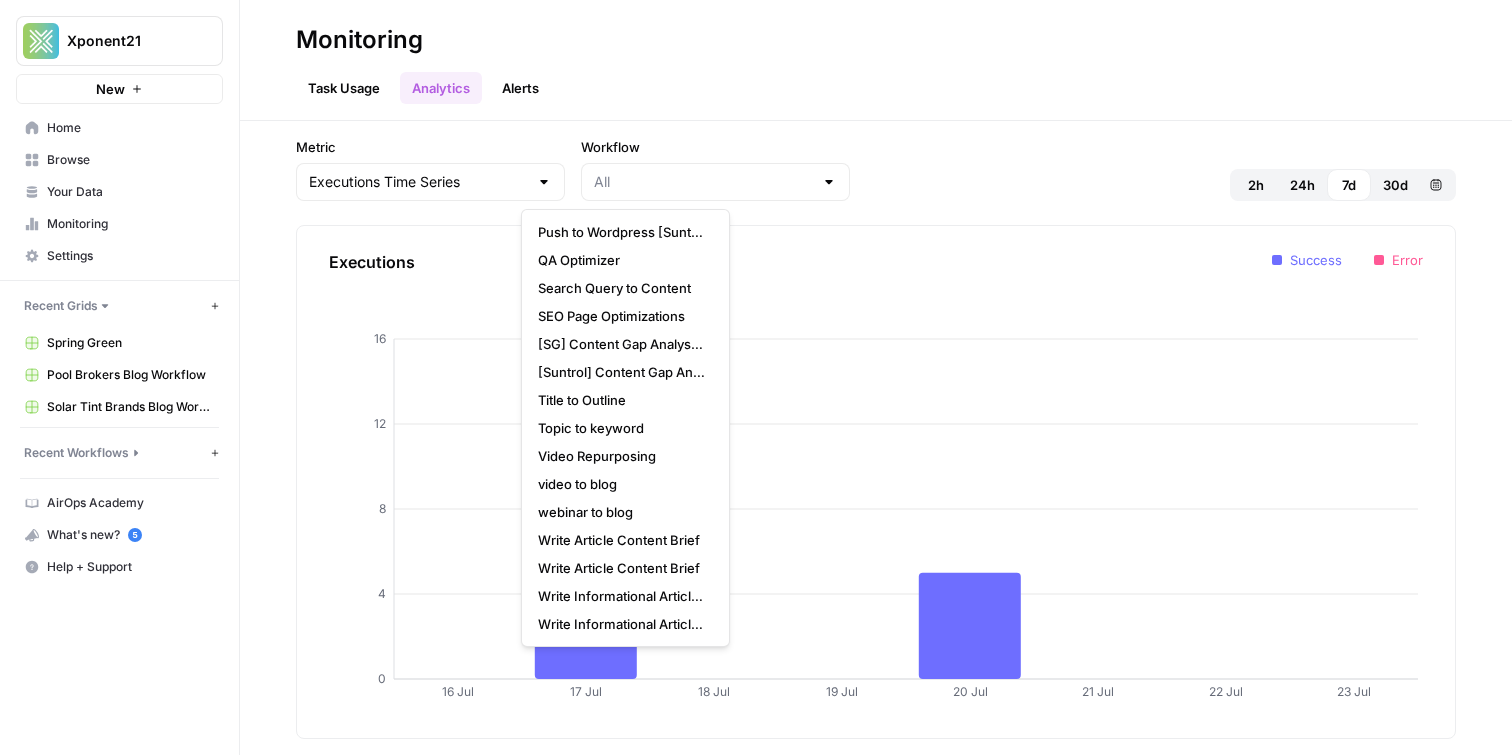 scroll, scrollTop: 811, scrollLeft: 0, axis: vertical 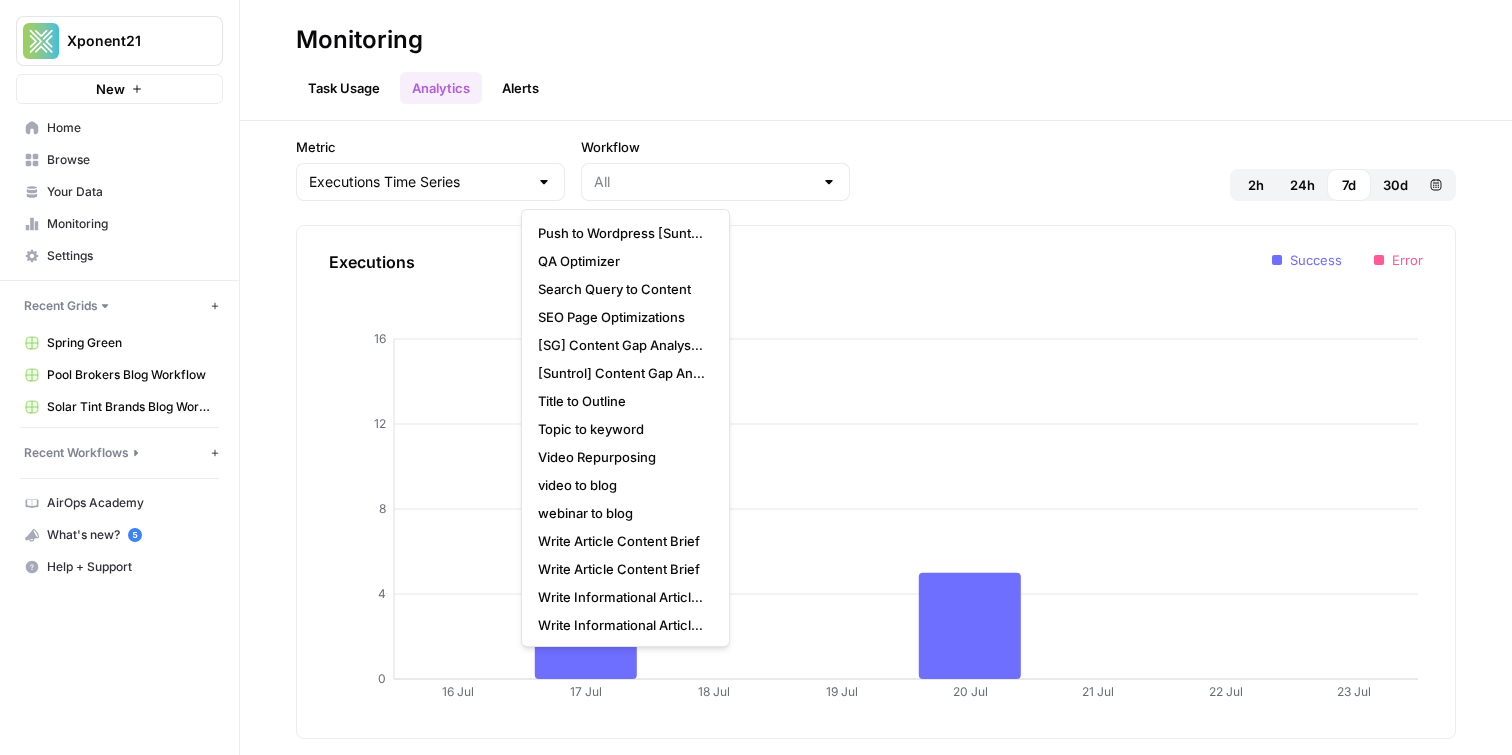 type on "All" 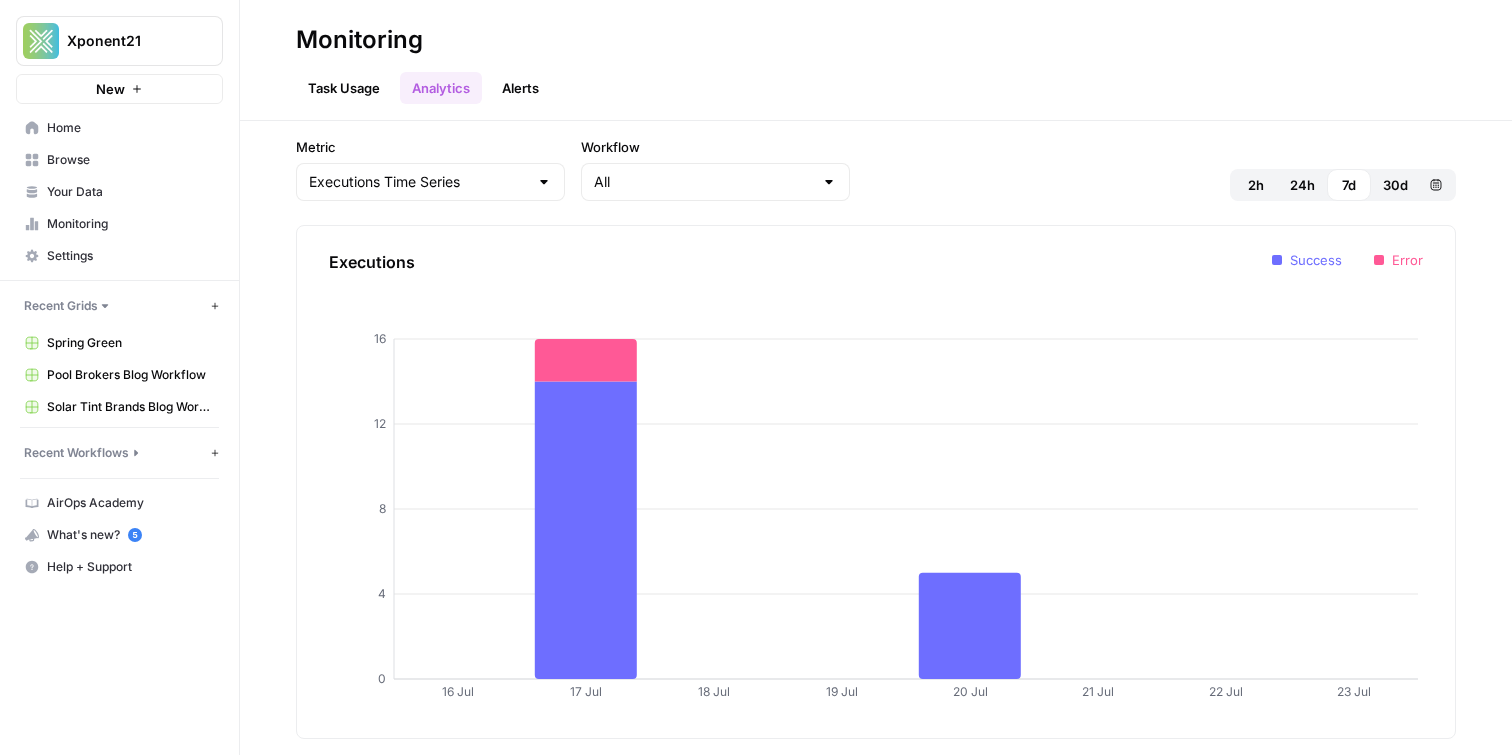 click on "Task Usage Analytics Alerts" at bounding box center (876, 80) 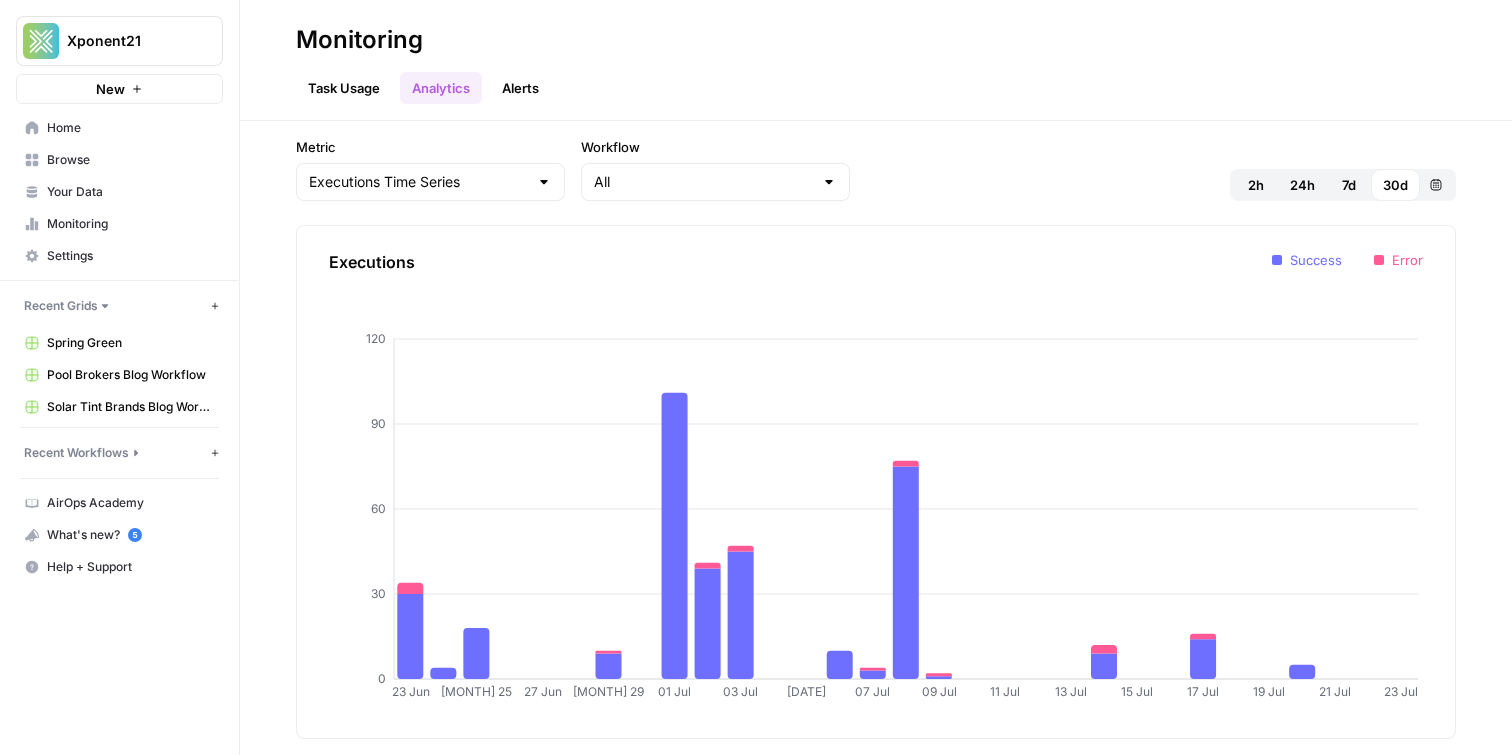 click on "Alerts" at bounding box center (520, 88) 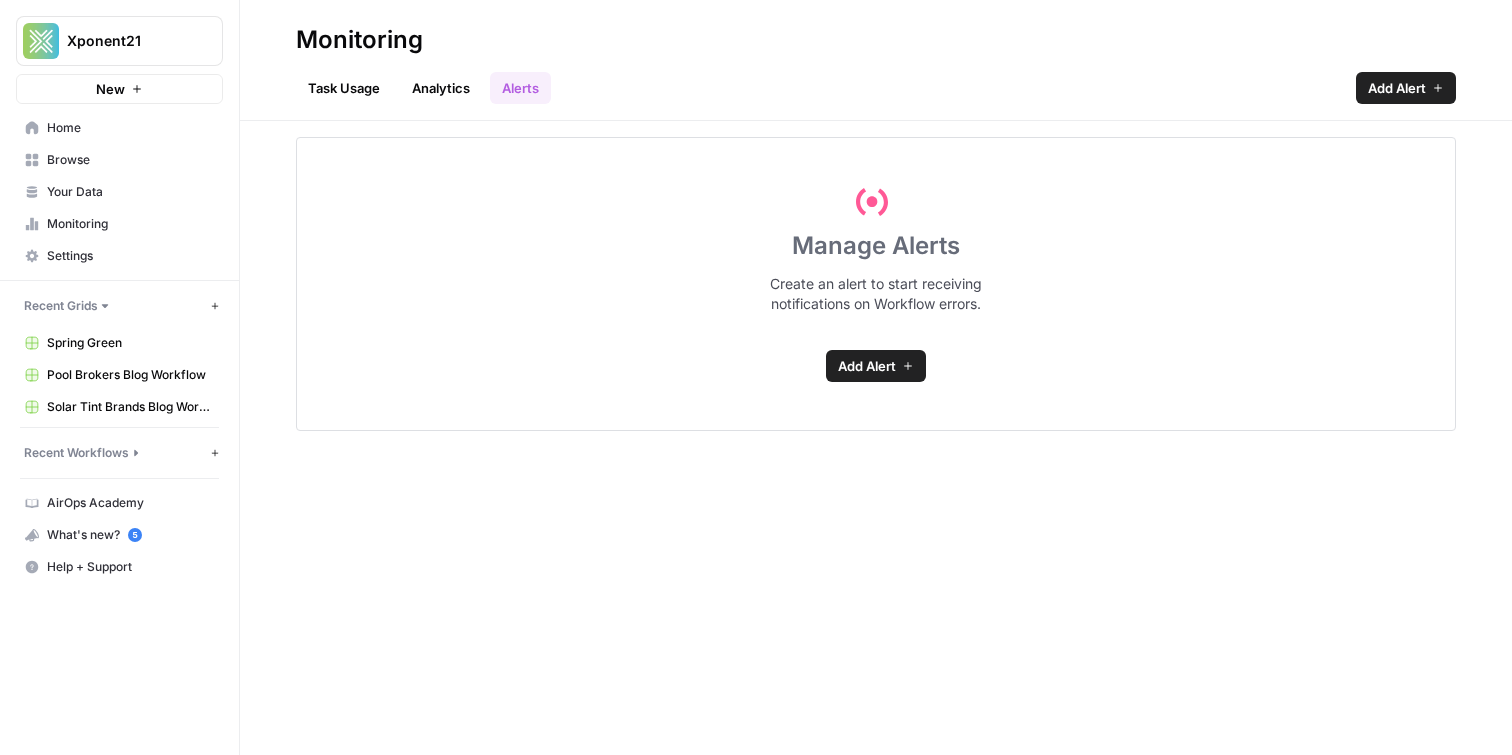 click on "Task Usage" at bounding box center [344, 88] 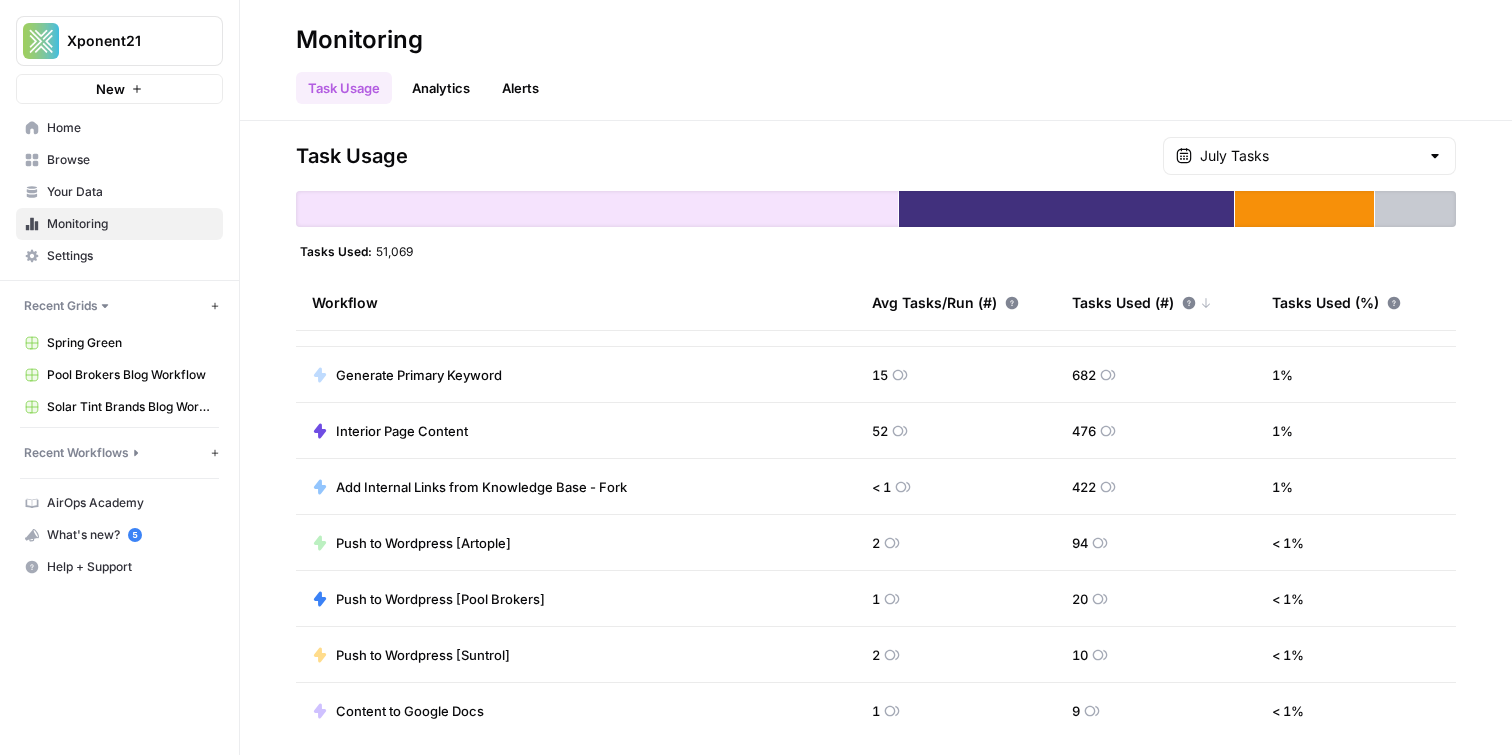 scroll, scrollTop: 0, scrollLeft: 0, axis: both 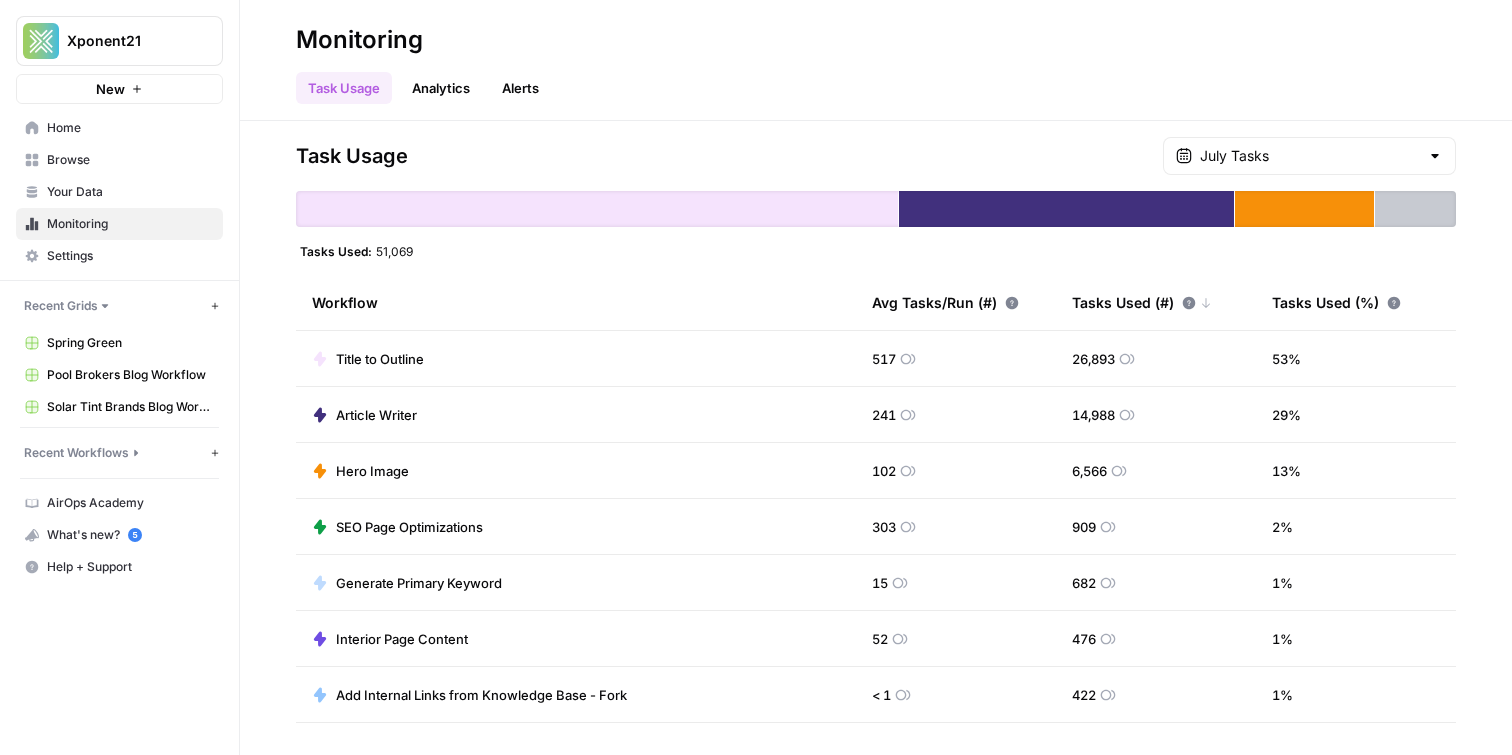 drag, startPoint x: 875, startPoint y: 357, endPoint x: 895, endPoint y: 357, distance: 20 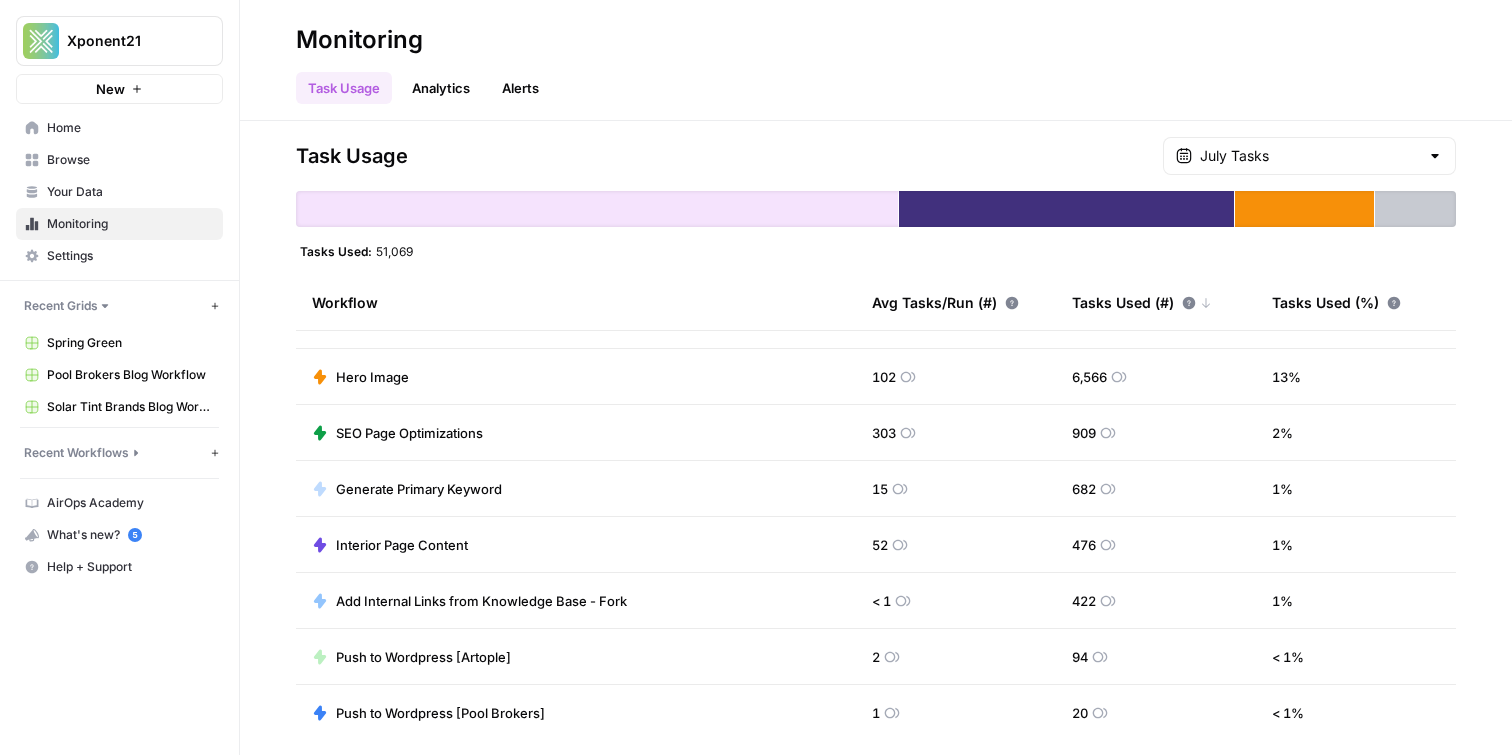 scroll, scrollTop: 95, scrollLeft: 0, axis: vertical 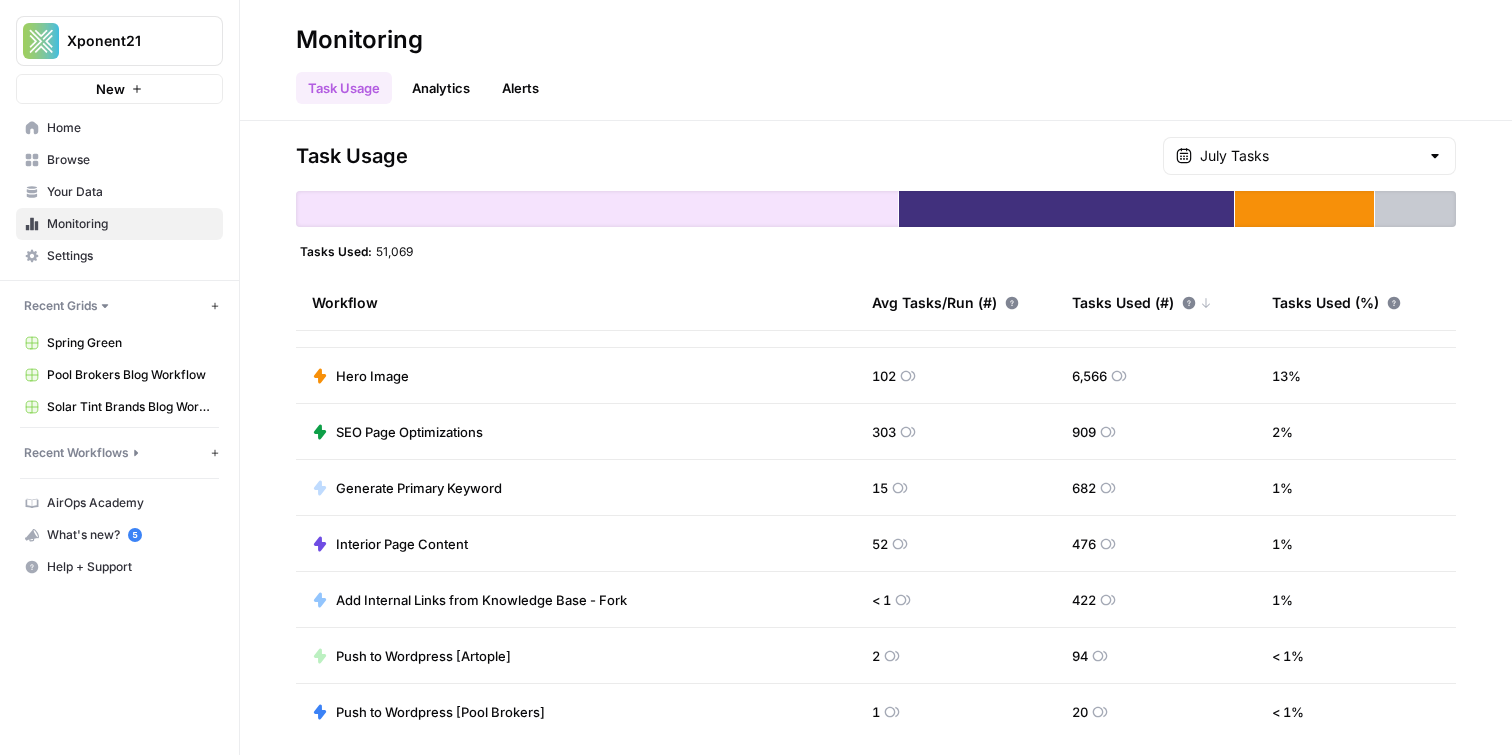 click on "Xponent21 New Home Browse Your Data Monitoring Settings Recent Grids New grid Spring Green Pool Brokers Blog Workflow Solar Tint Brands Blog Workflows Recent Workflows New Workflow [SG] Content Gap Analysis - o3 Push to Wordpress [Pool Brokers] Push to Wordpress [Solar Tint] AirOps Academy What's new?
5
Help + Support" at bounding box center (119, 377) 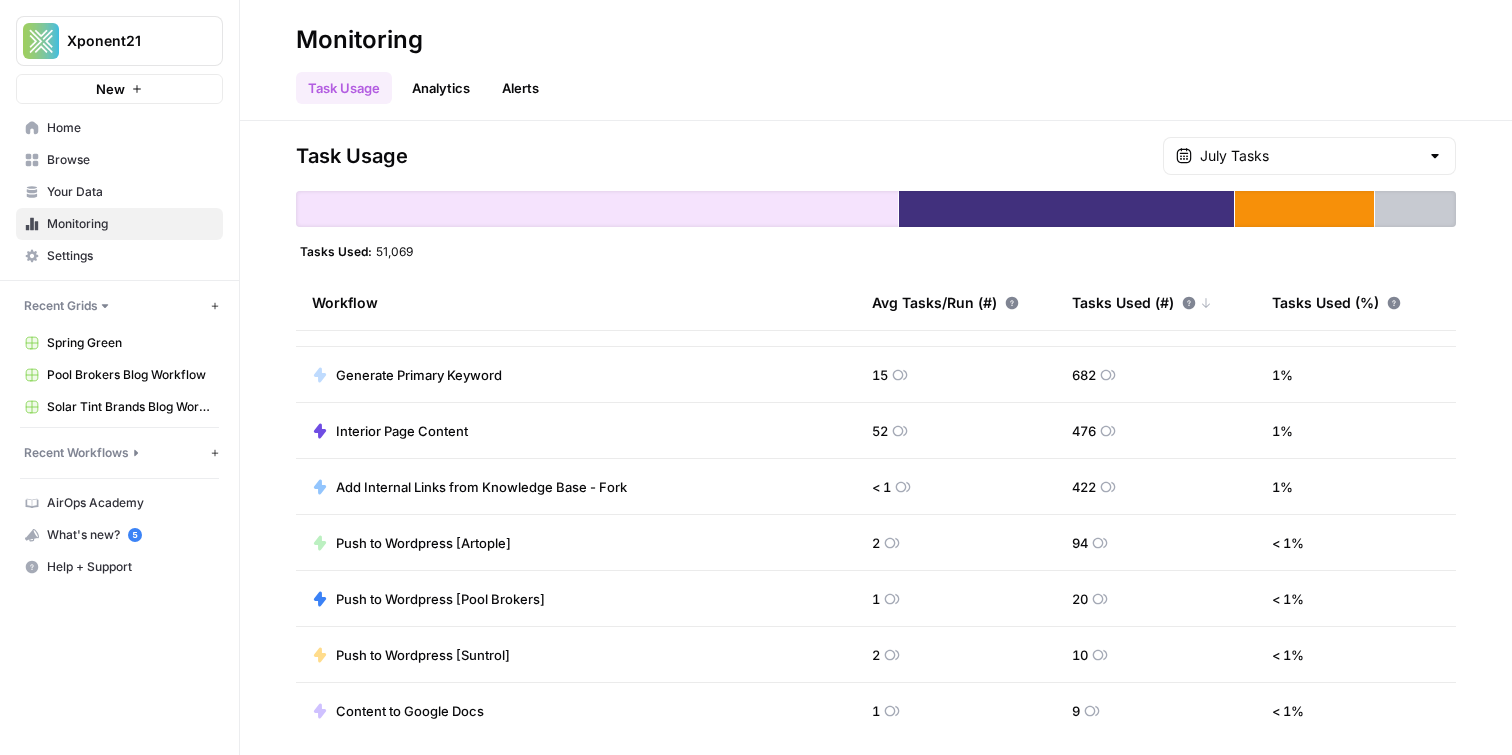 scroll, scrollTop: 206, scrollLeft: 0, axis: vertical 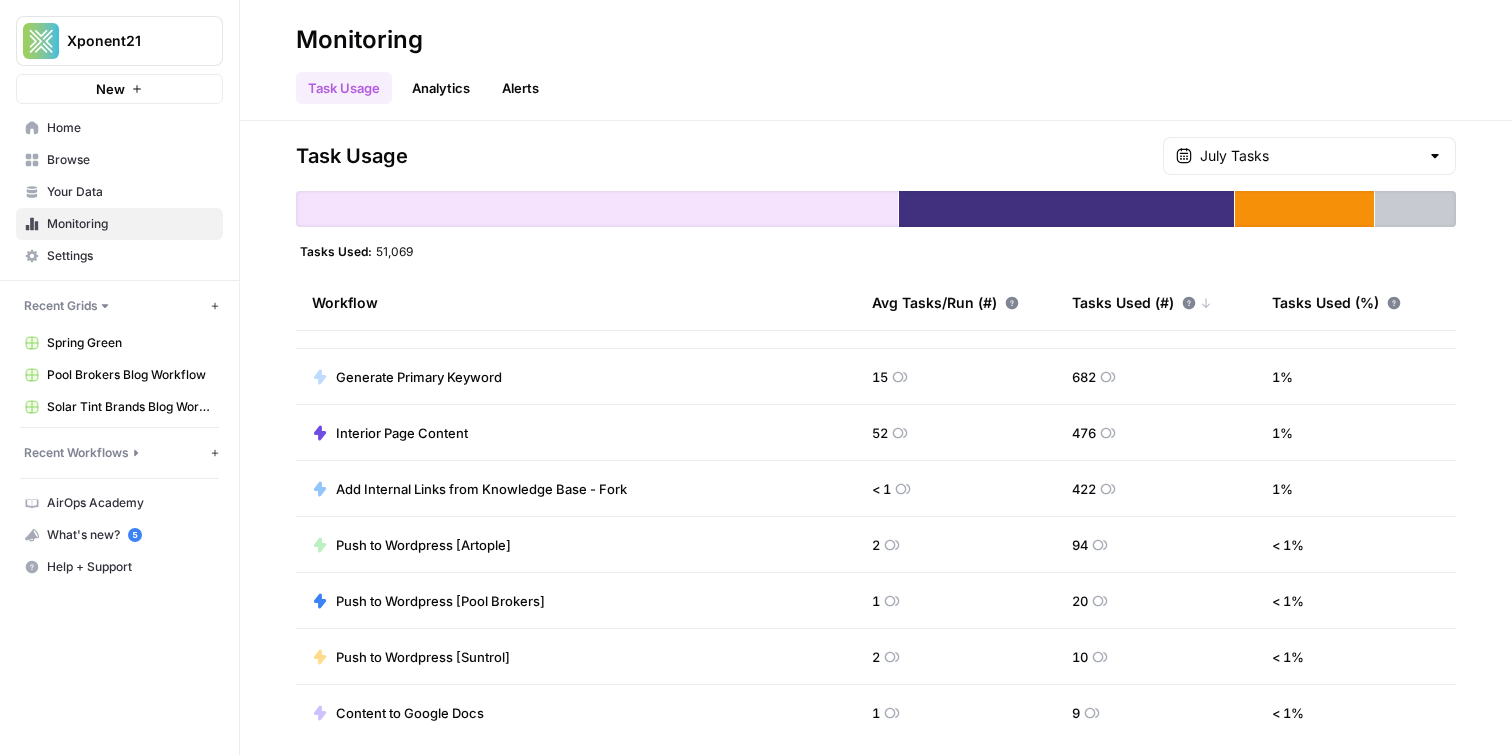 click on "Settings" at bounding box center [130, 256] 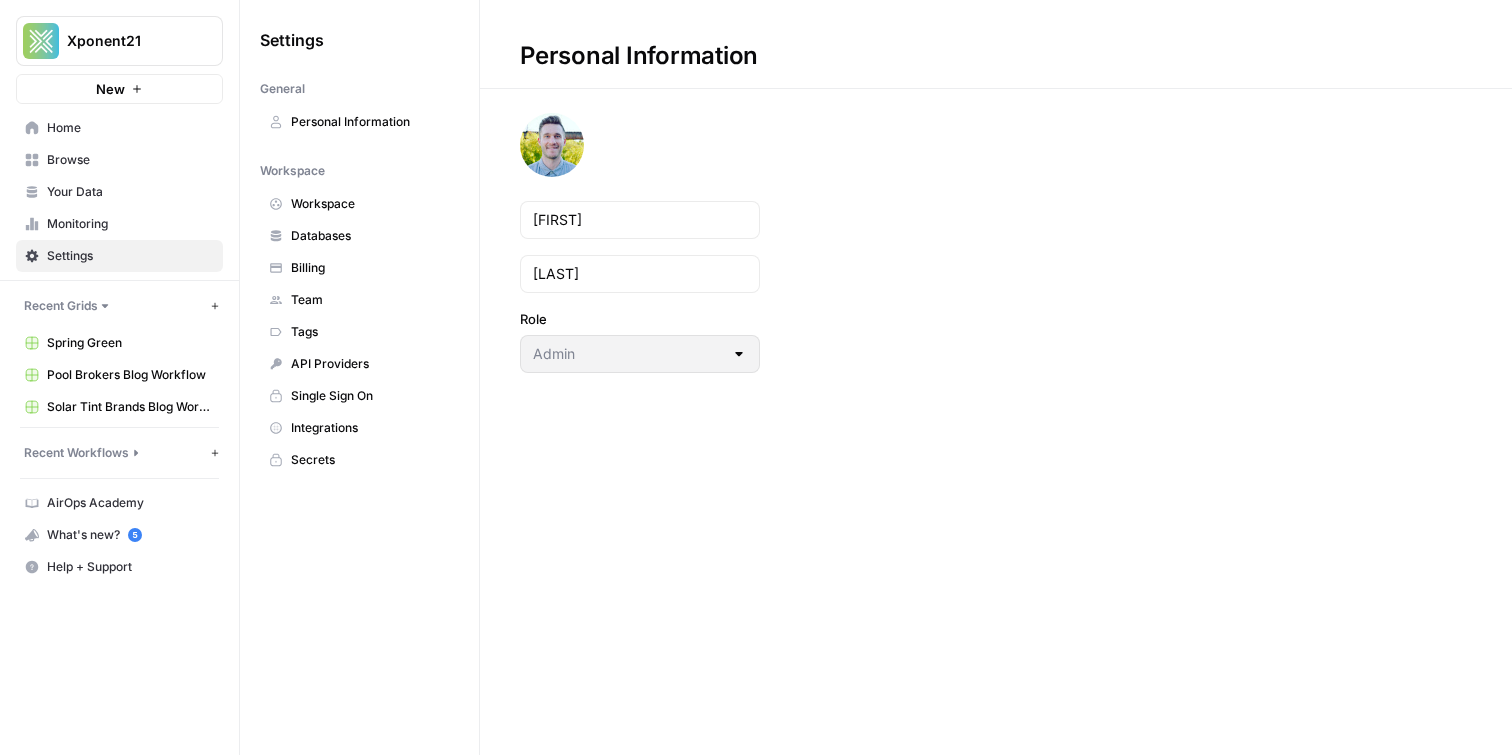 click on "Billing" at bounding box center (370, 268) 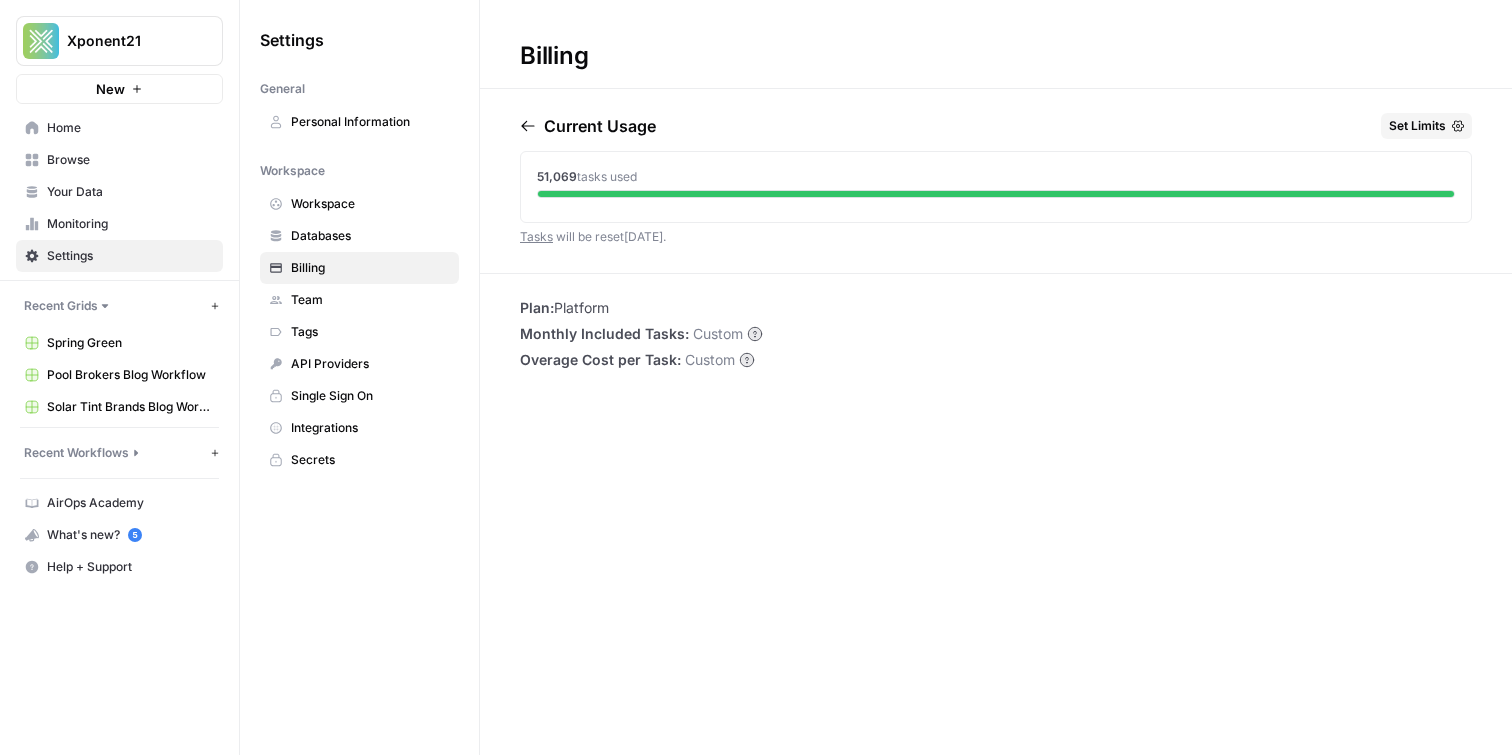 click on "[PLATFORM] [TIME] . [PLAN] : [PLAN] [QUANTITY] [QUANTITY]" at bounding box center [996, 377] 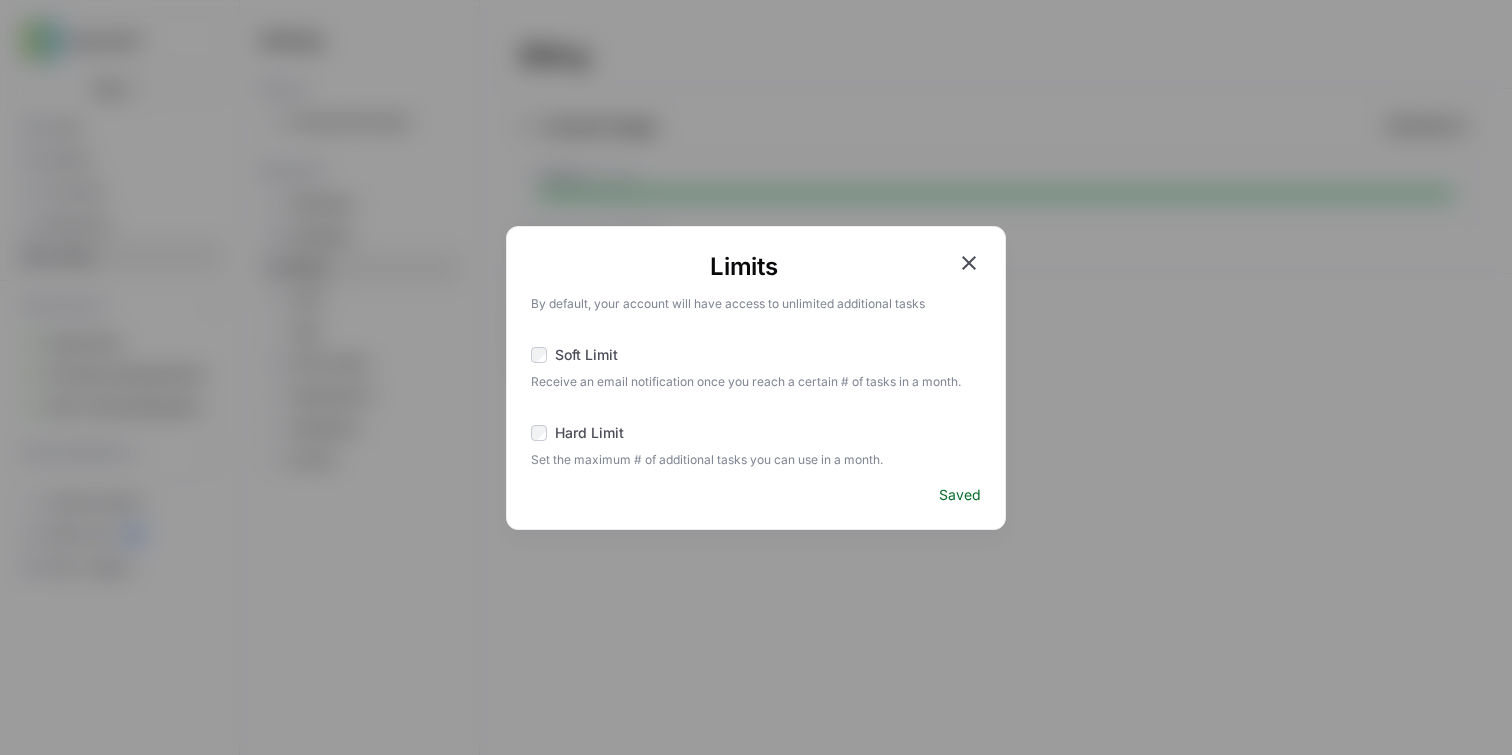 click 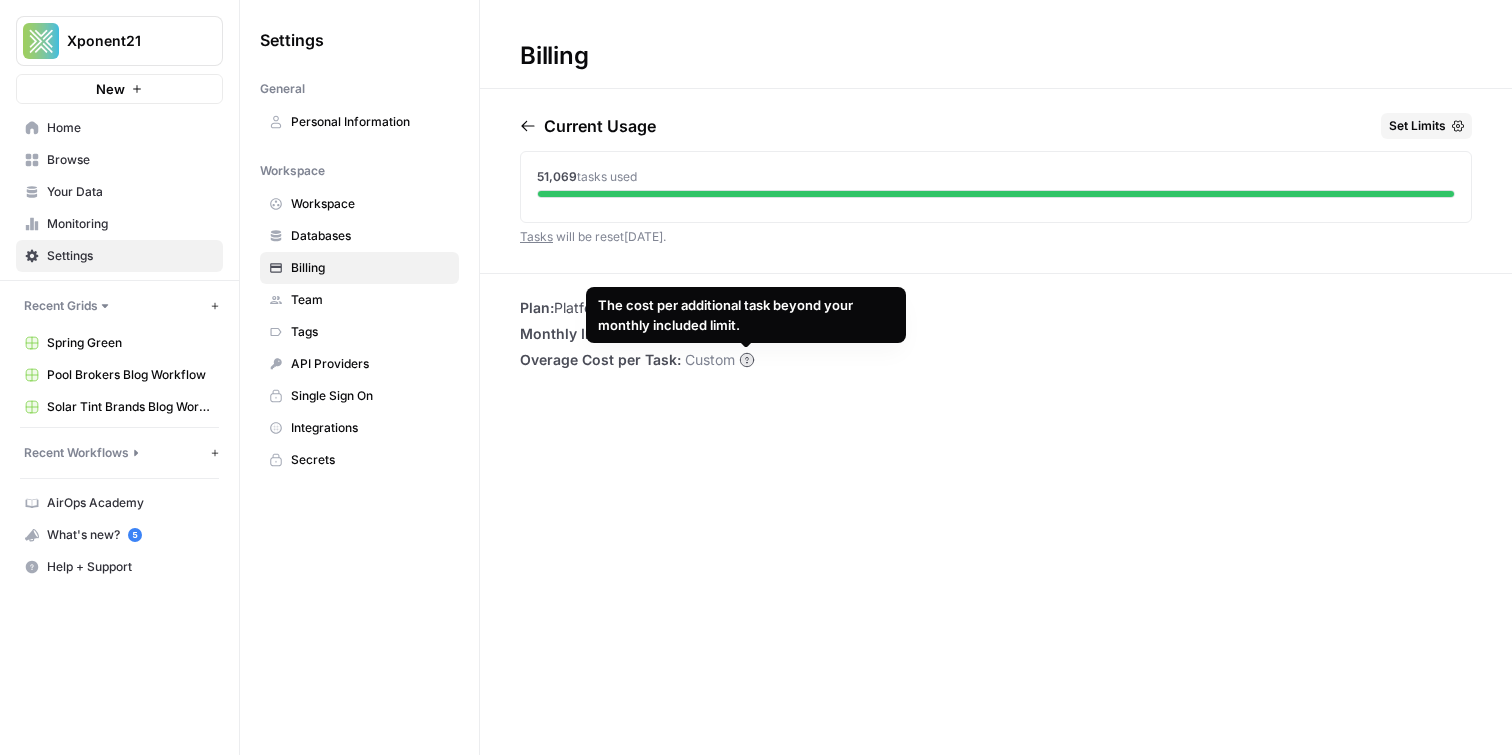 click on "Plan: Platform Monthly Included Tasks: Custom Overage Cost per Task: Custom" at bounding box center [641, 334] 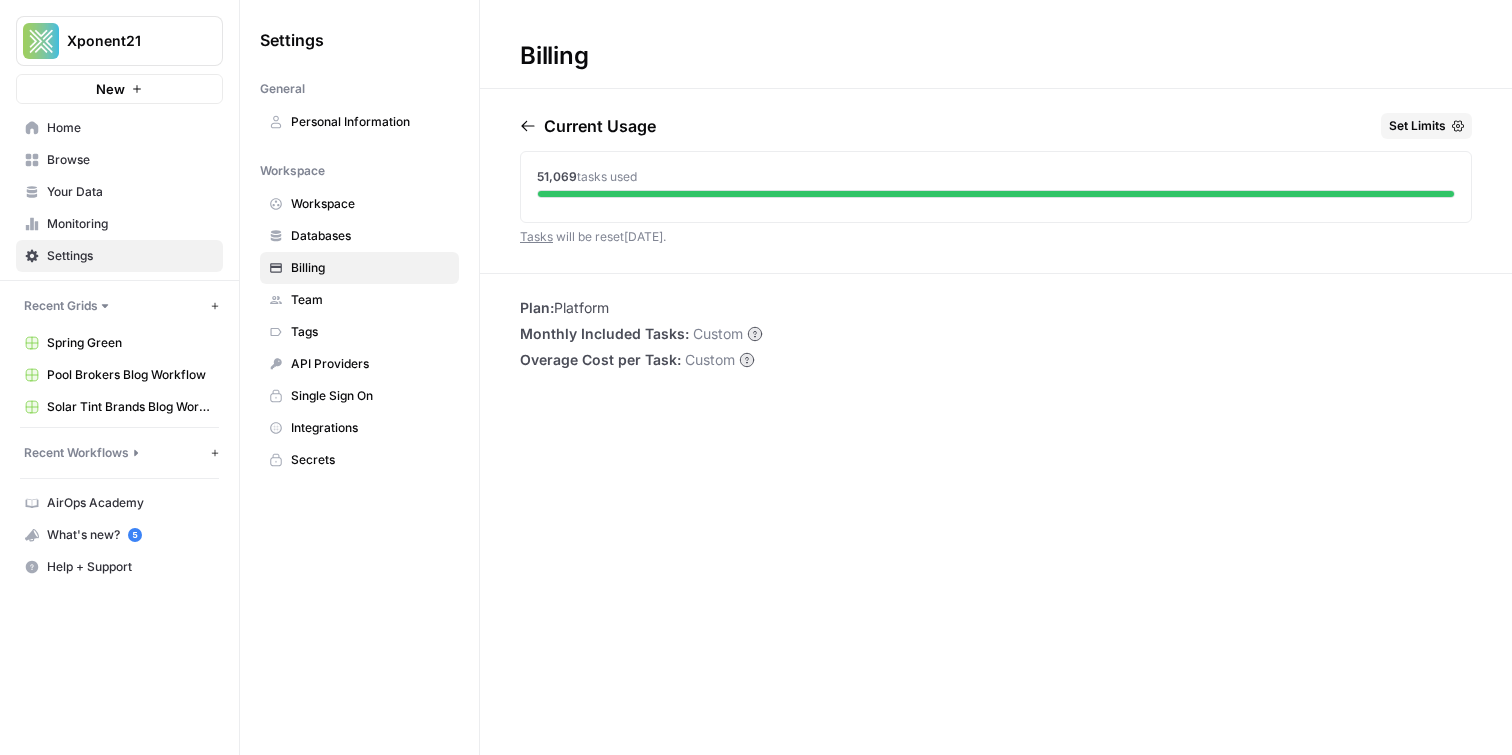 click on "Plan: Platform Monthly Included Tasks: Custom Overage Cost per Task: Custom" at bounding box center [641, 334] 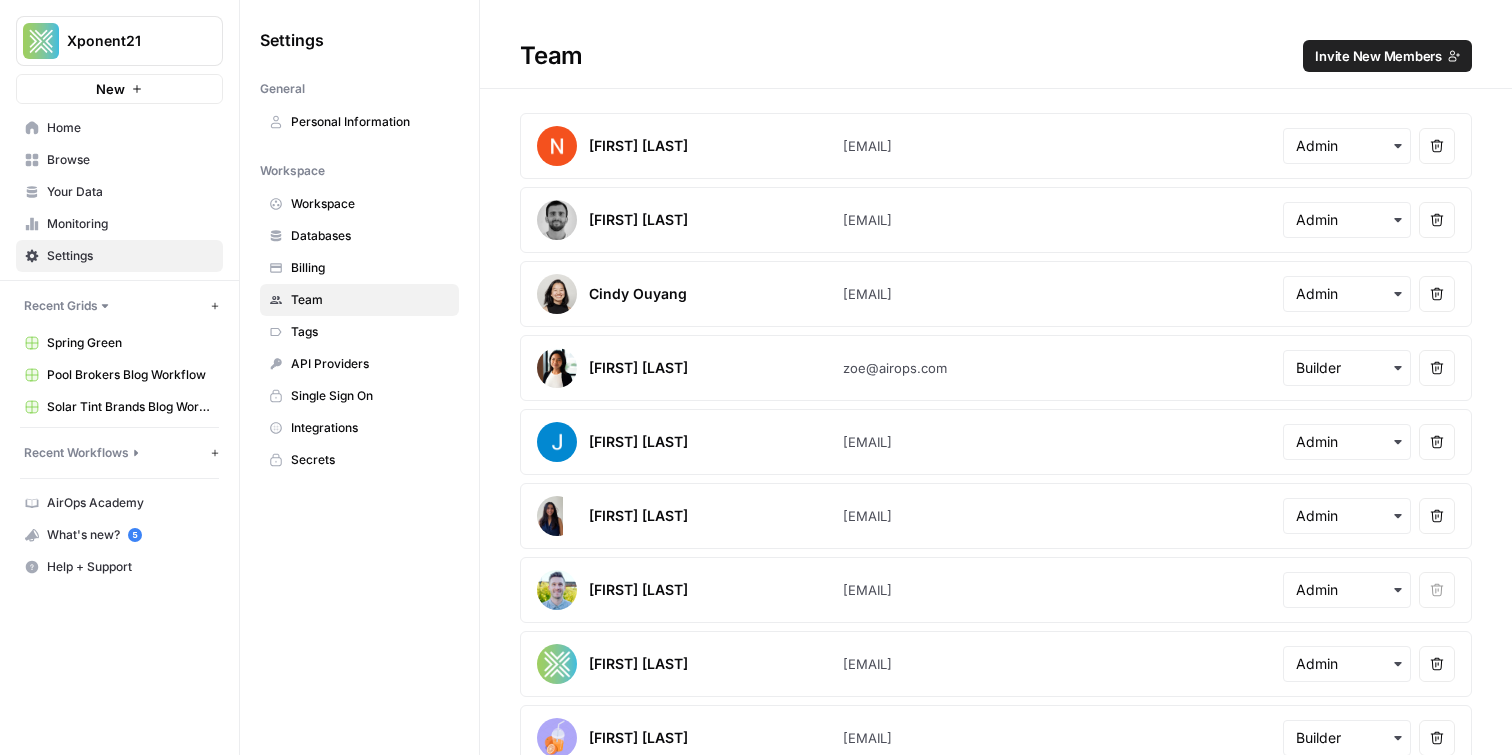 click on "Tags" at bounding box center [370, 332] 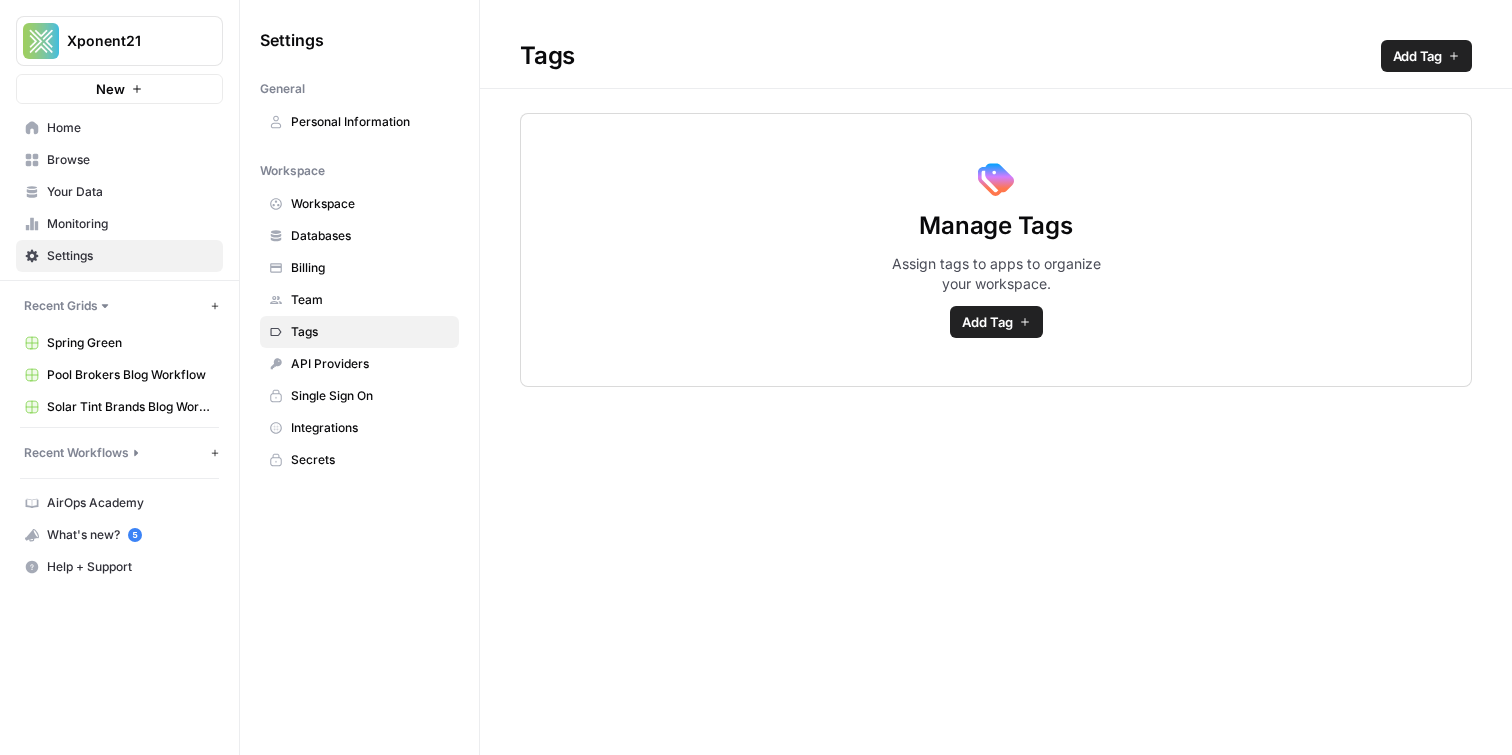 click on "API Providers" at bounding box center [370, 364] 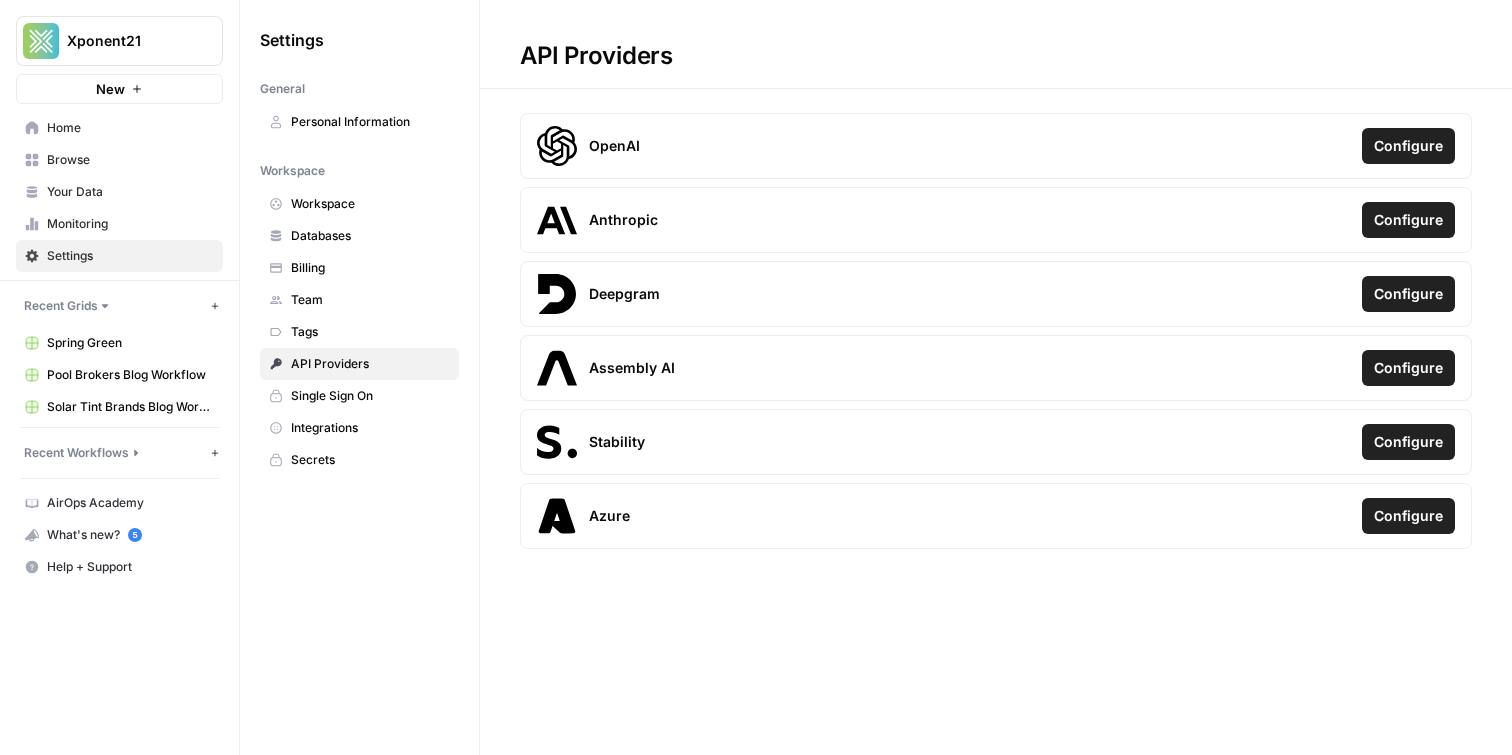 click on "Single Sign On" at bounding box center (370, 396) 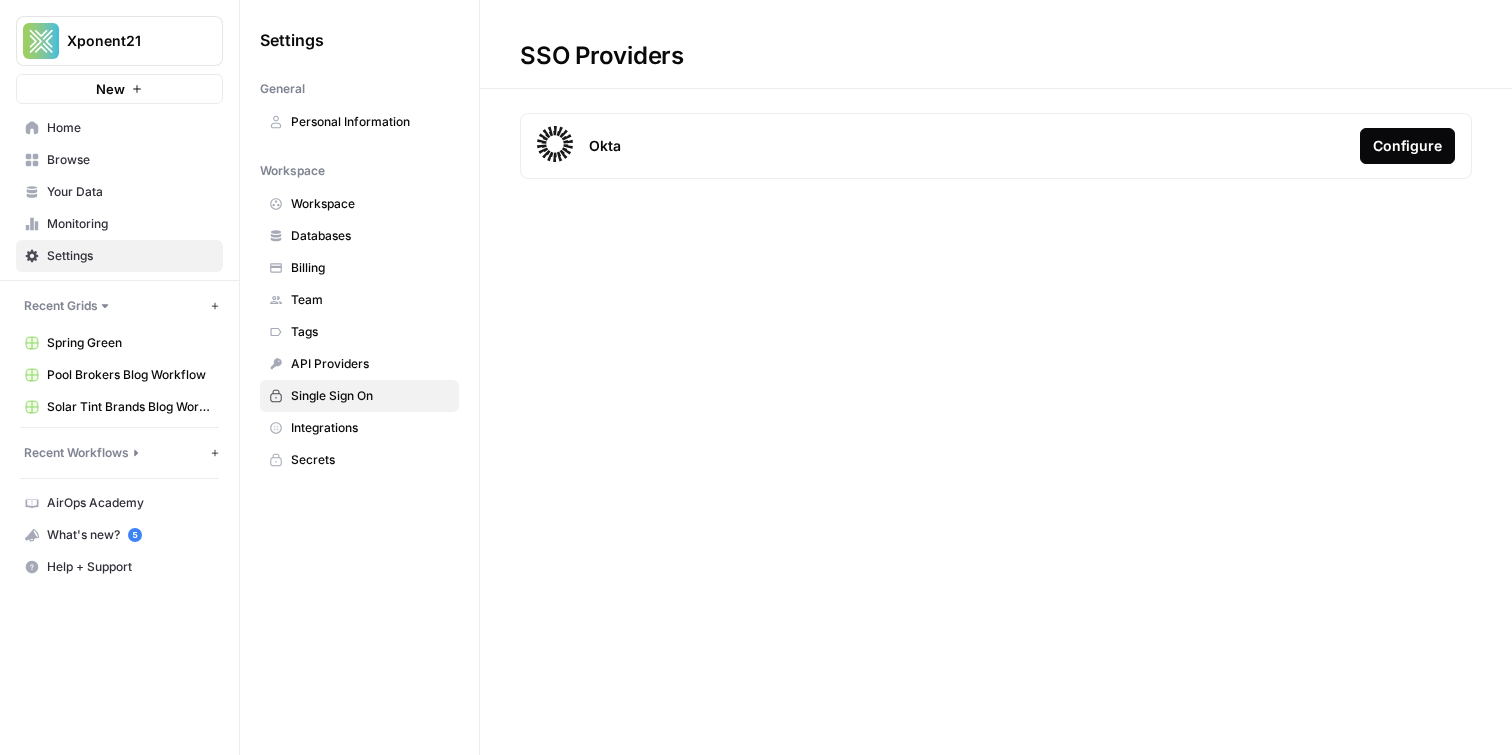 click on "Integrations" at bounding box center [370, 428] 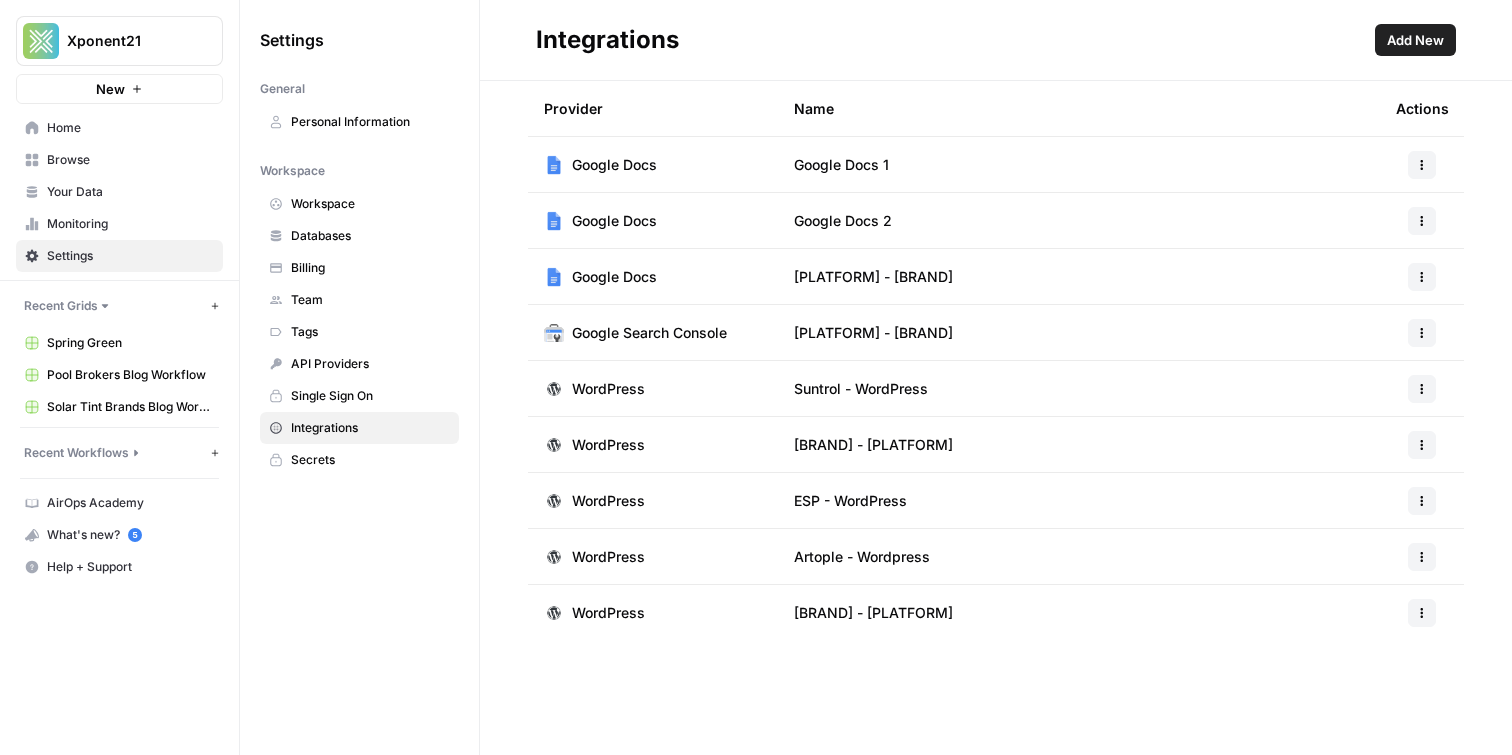 click on "Secrets" at bounding box center (359, 460) 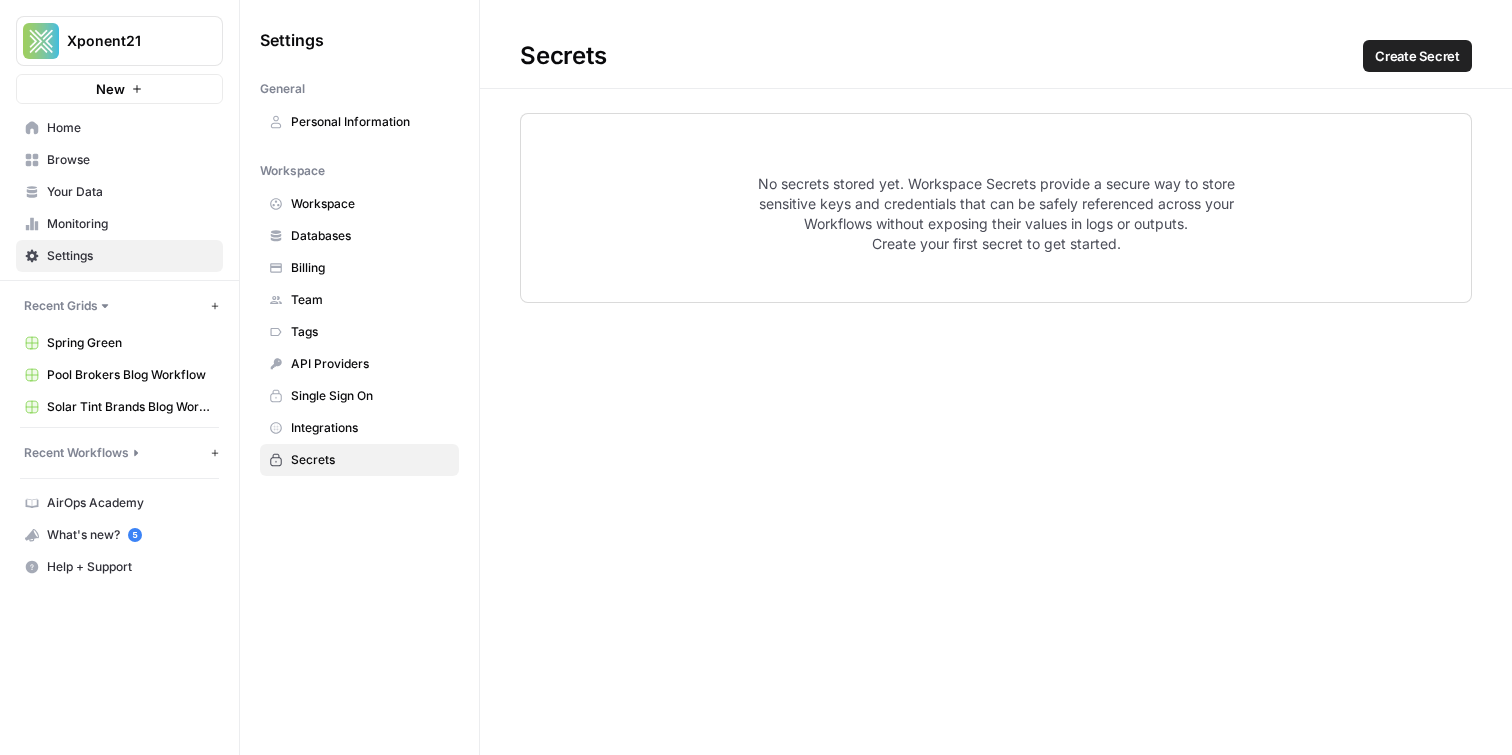 click on "Billing" at bounding box center [370, 268] 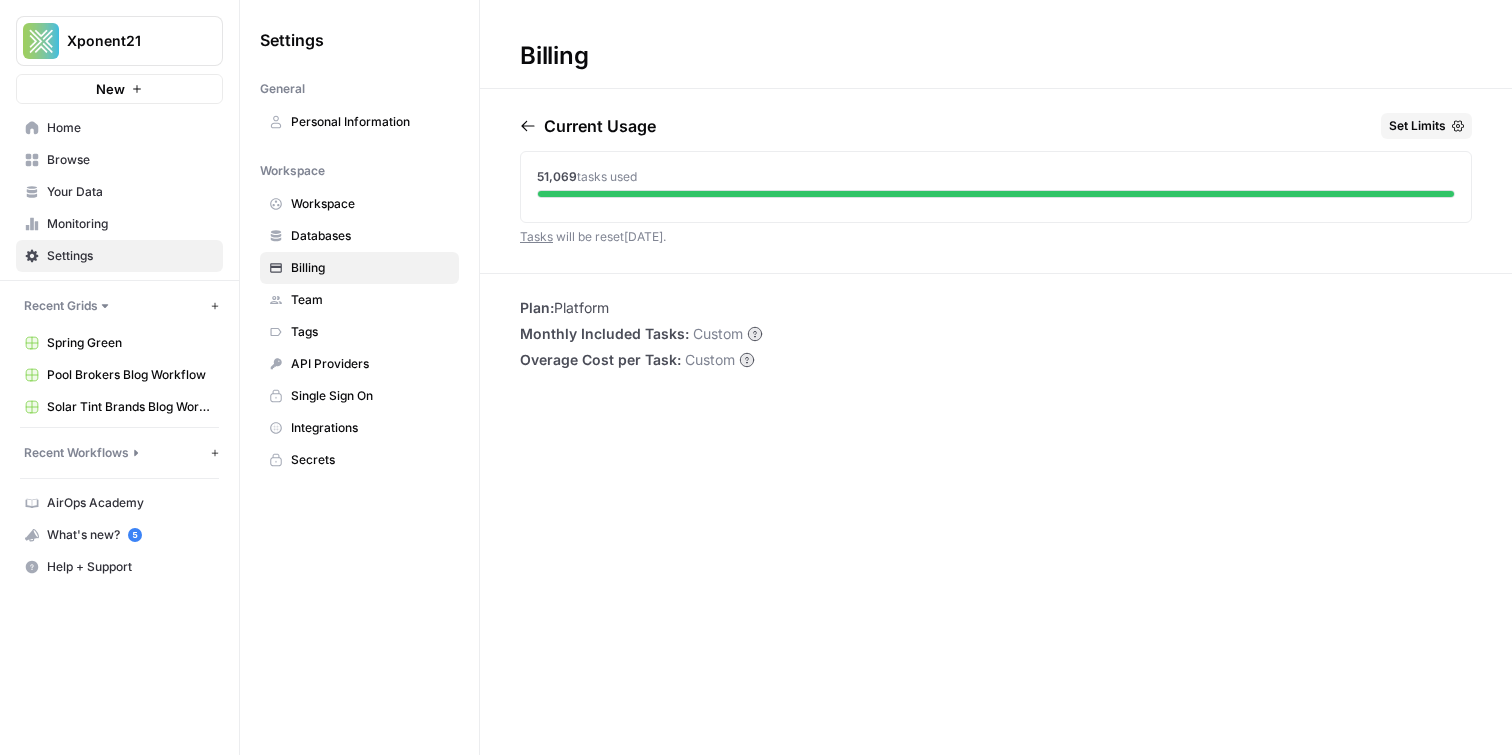 click on "Databases" at bounding box center [370, 236] 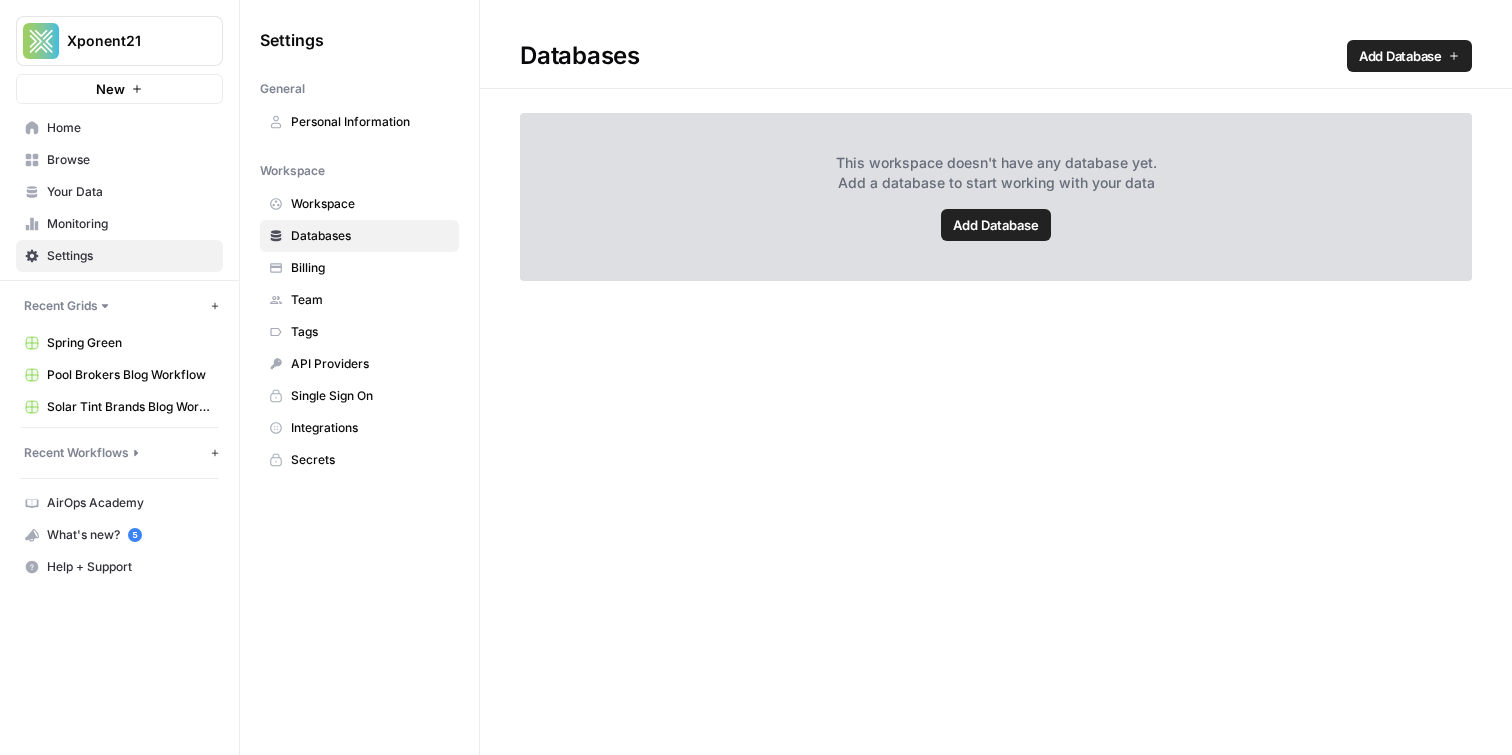 click on "Workspace" at bounding box center (370, 204) 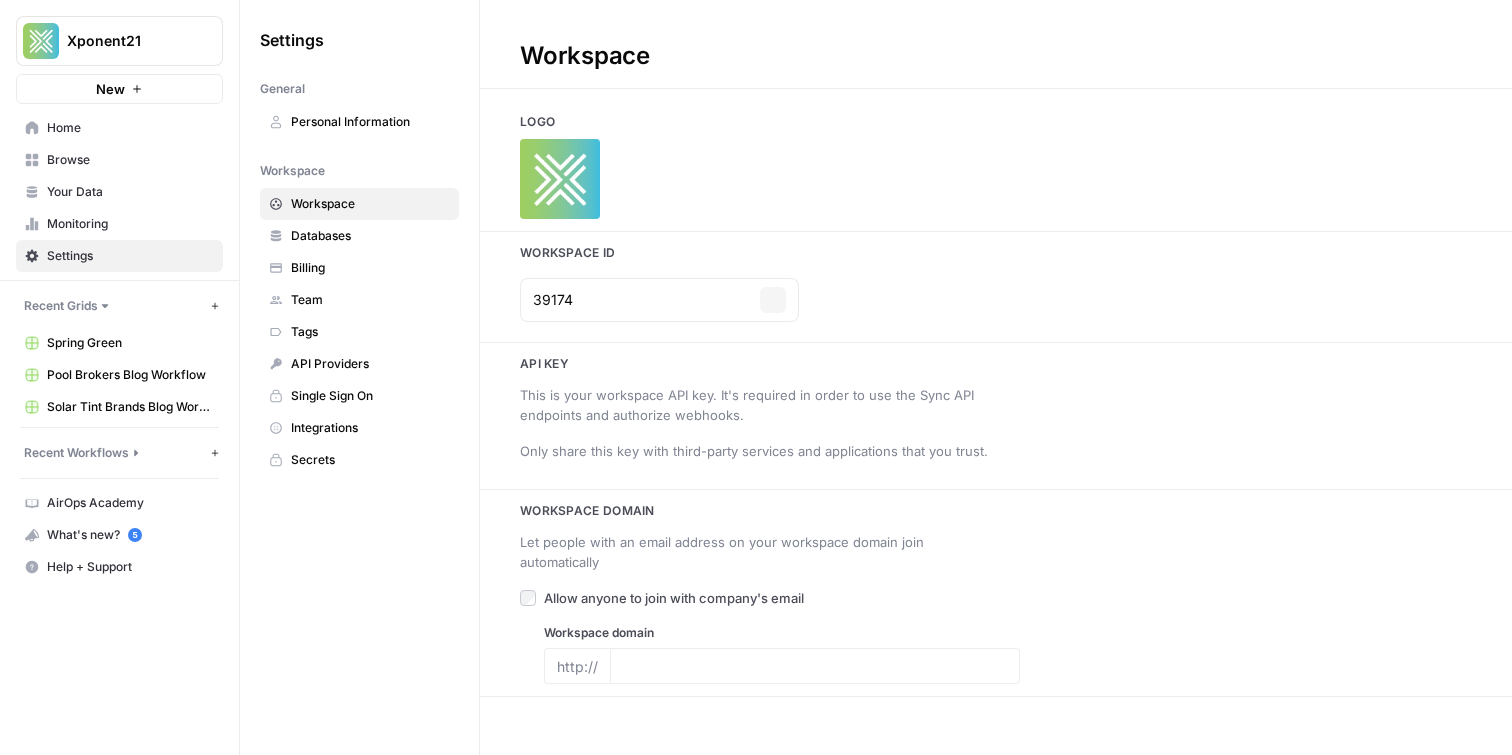 type on "[URL]" 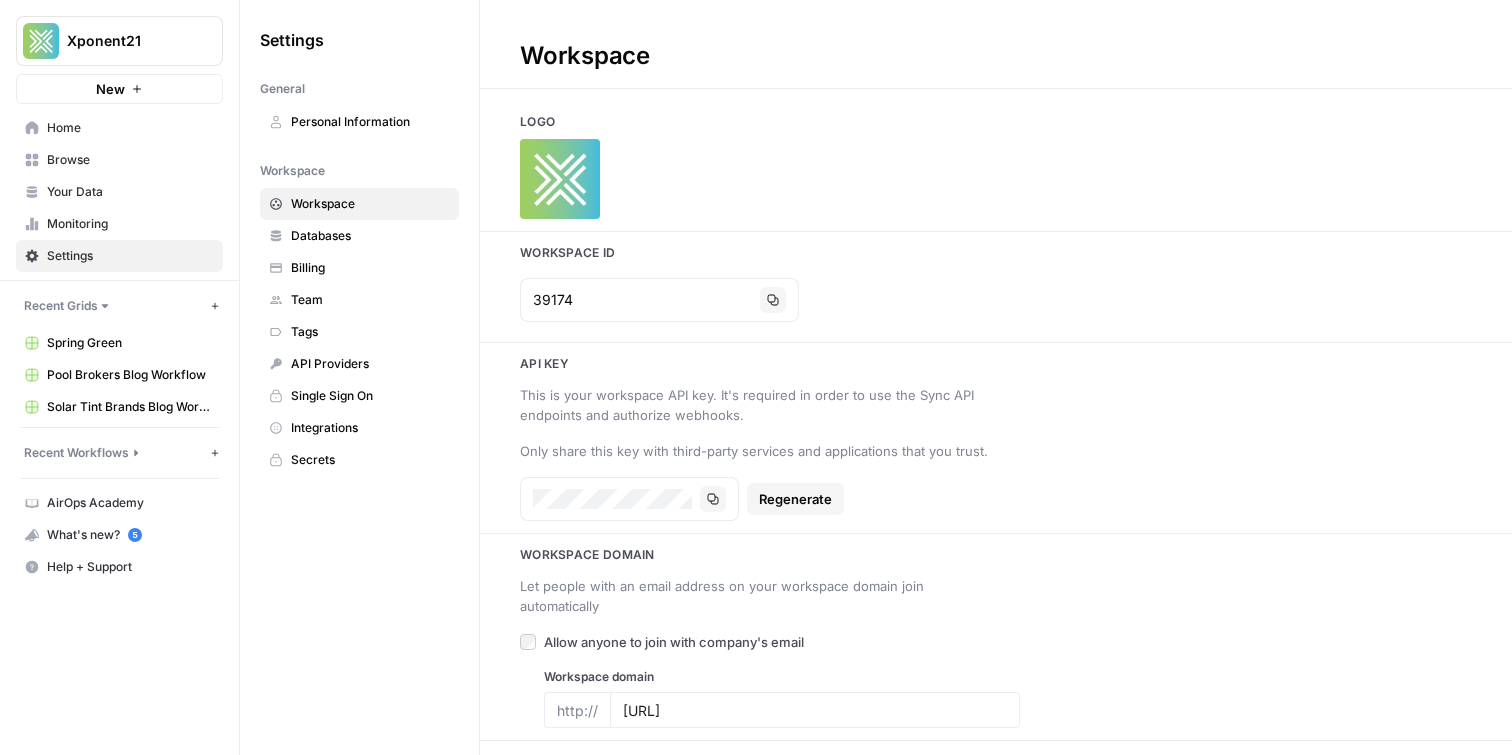 click on "Your Data" at bounding box center [130, 192] 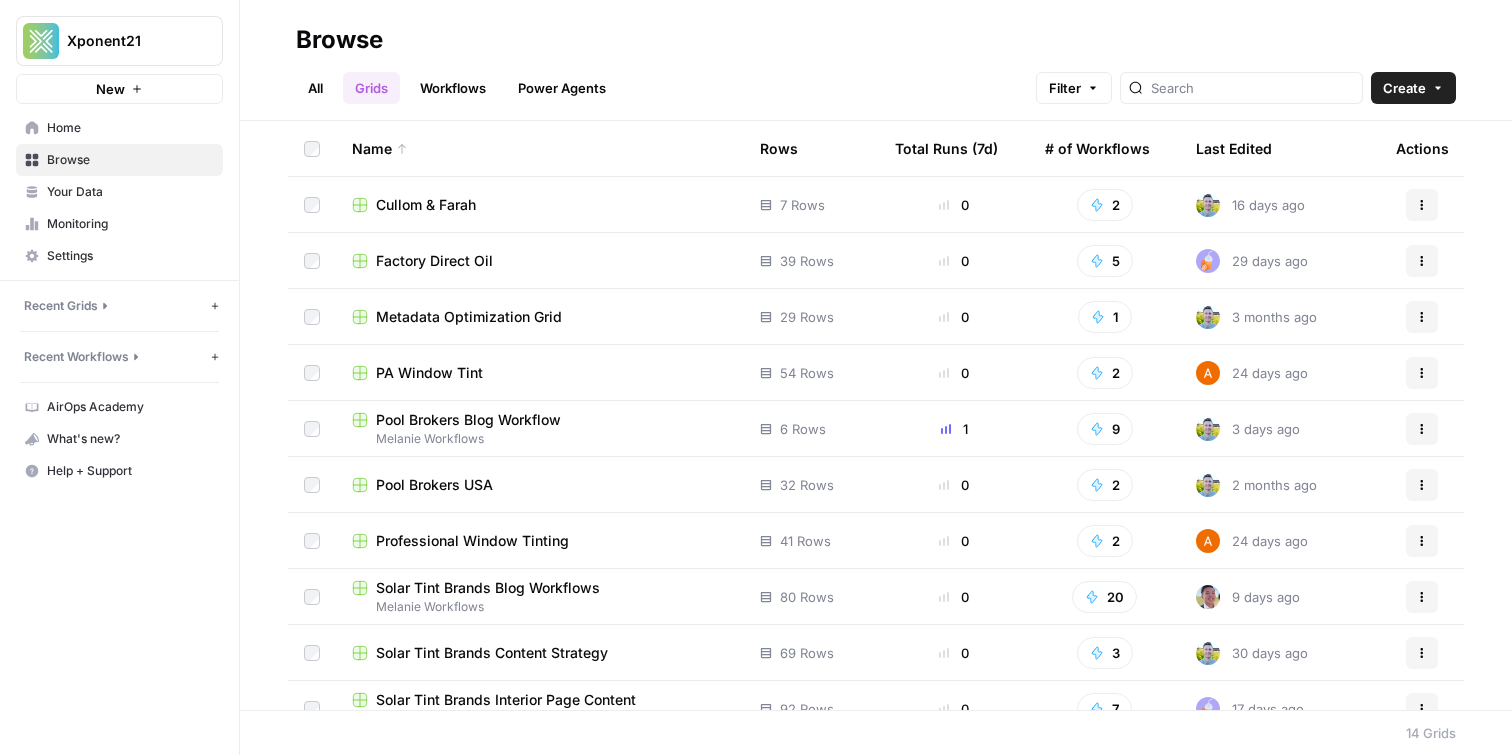 scroll, scrollTop: 0, scrollLeft: 0, axis: both 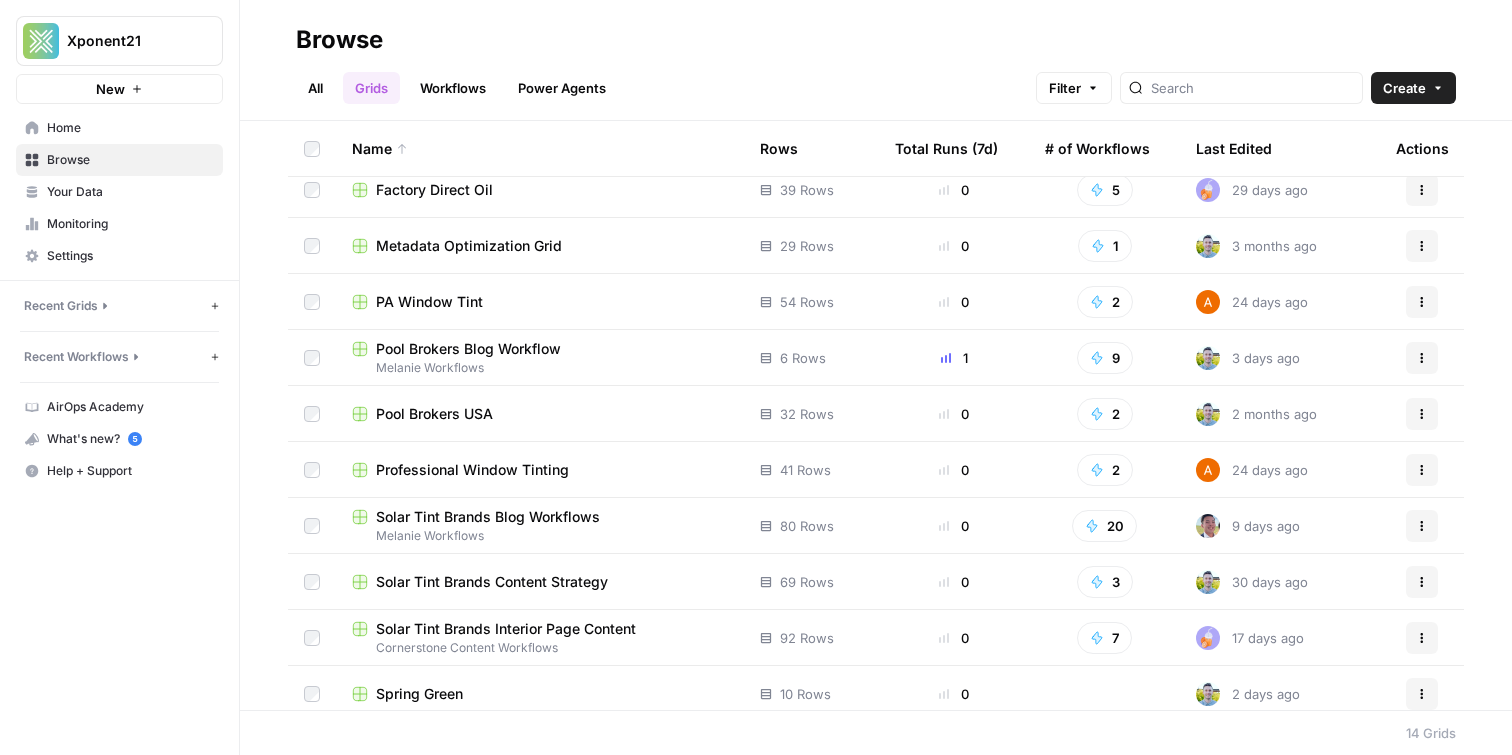 click on "Solar Tint Brands Blog Workflows" at bounding box center [488, 517] 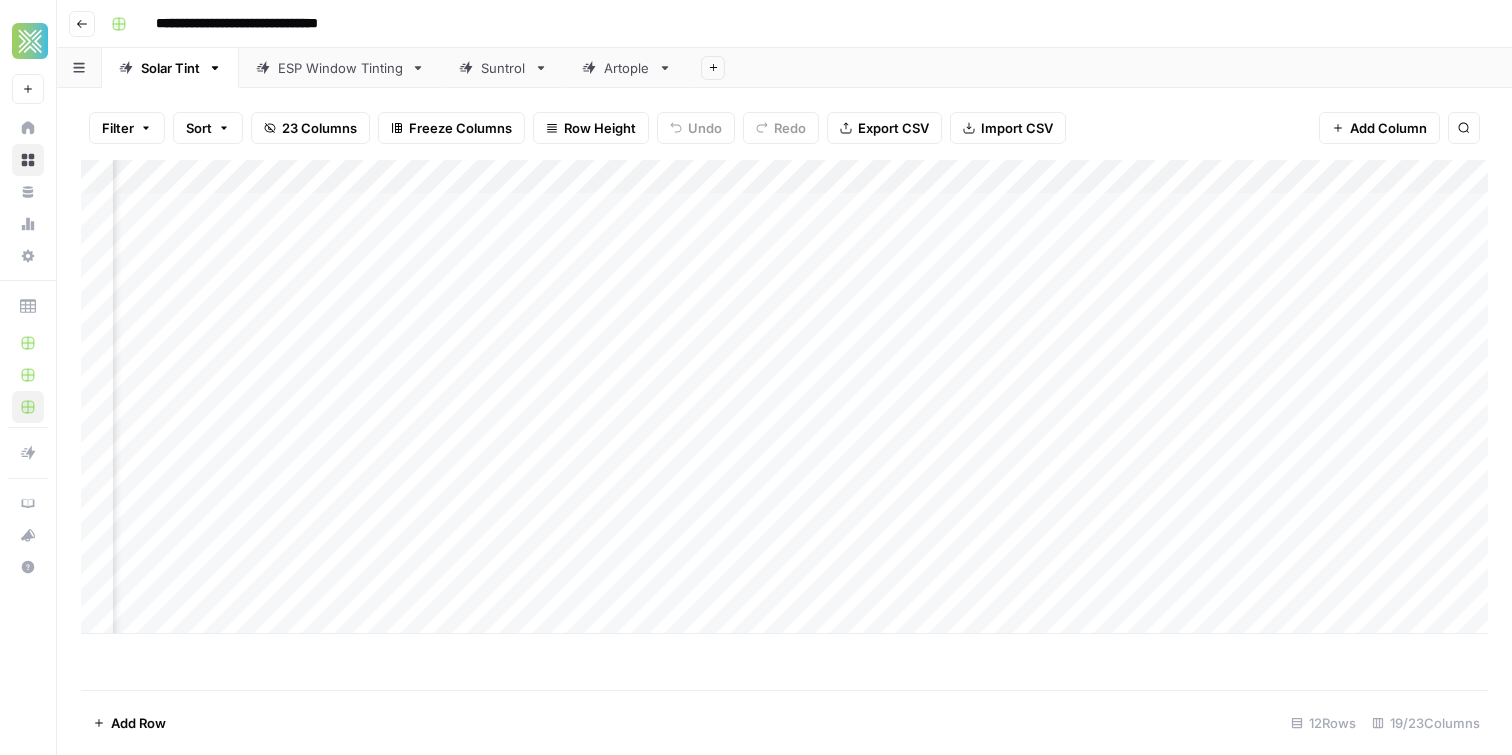 scroll, scrollTop: 0, scrollLeft: 227, axis: horizontal 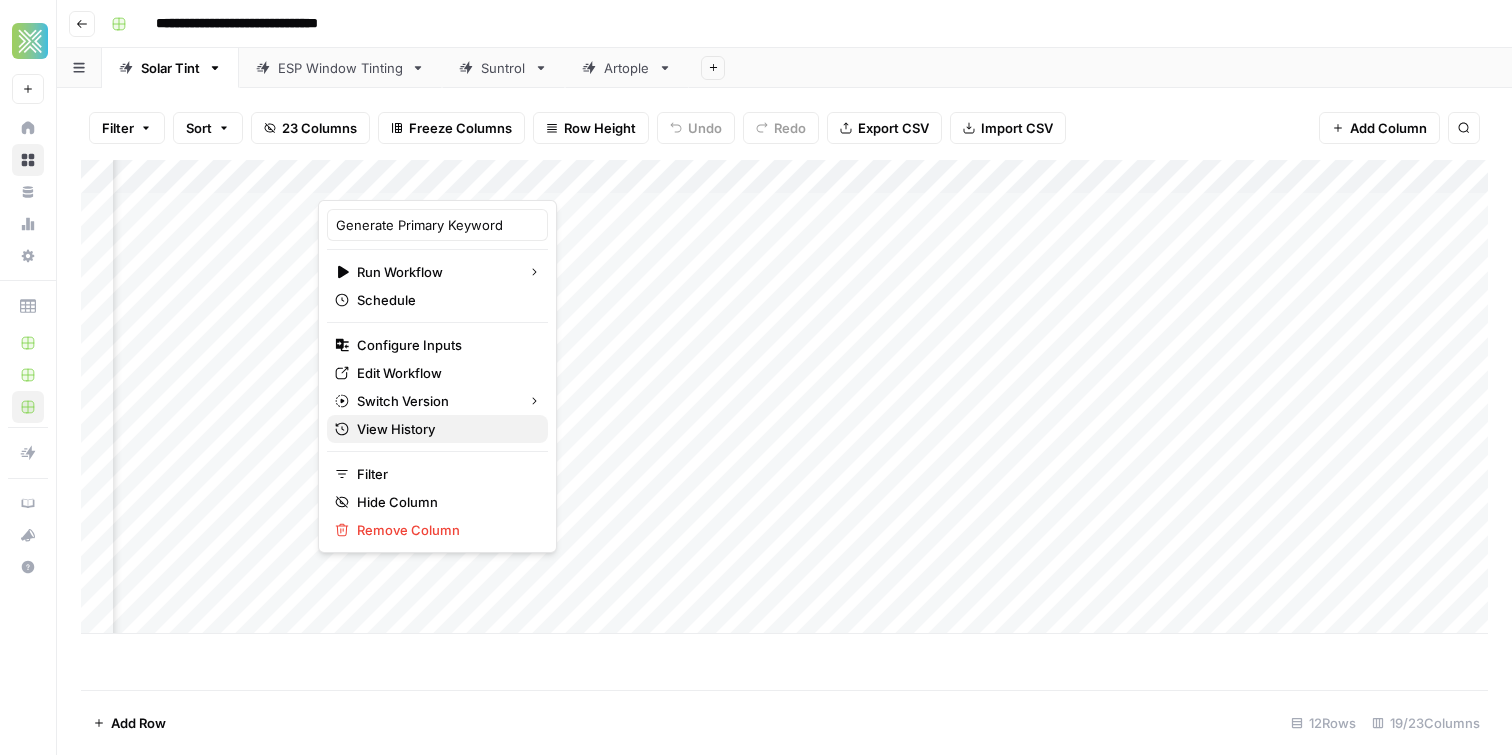 click on "View History" at bounding box center (444, 429) 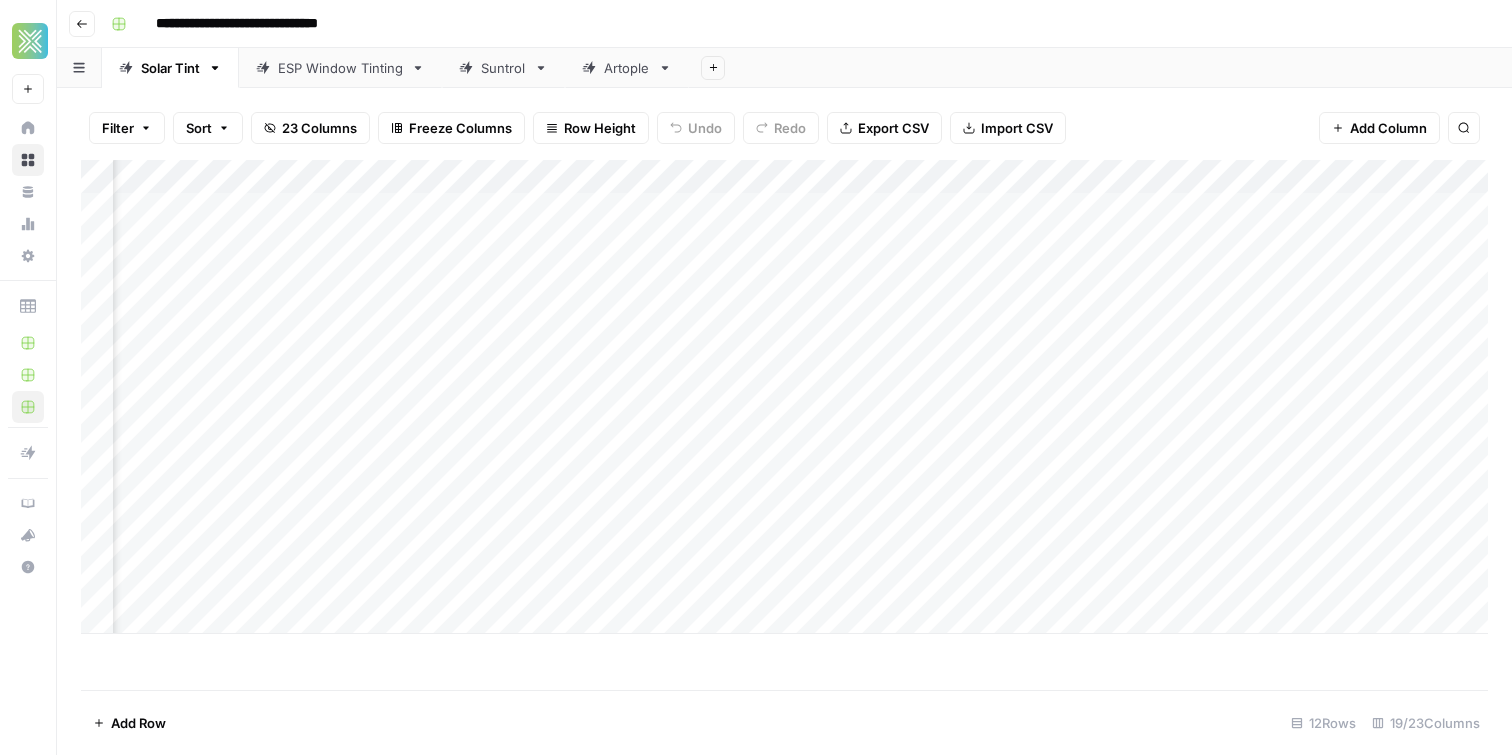 scroll, scrollTop: 0, scrollLeft: 2687, axis: horizontal 